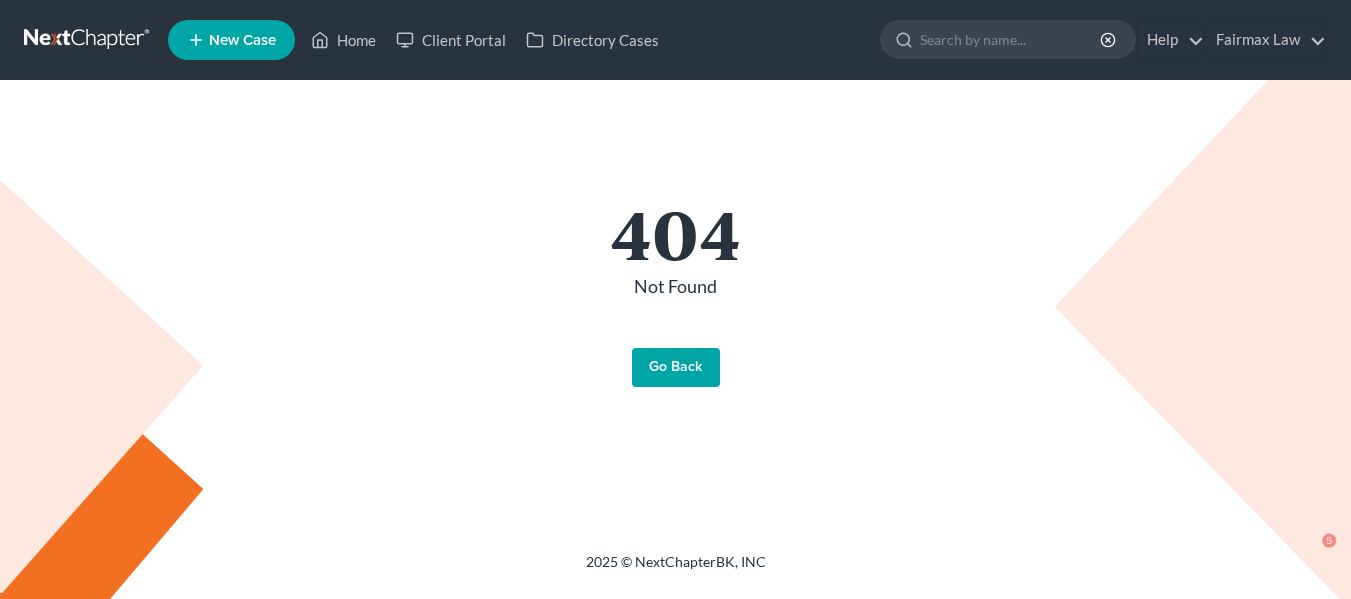 scroll, scrollTop: 0, scrollLeft: 0, axis: both 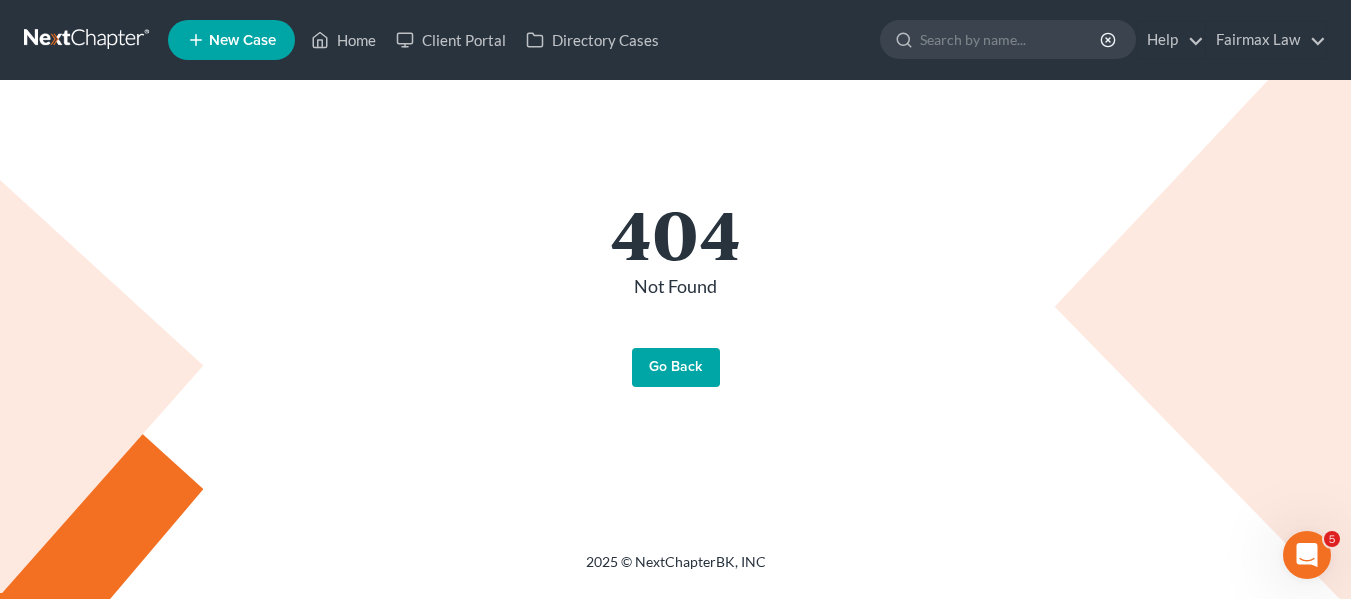 click at bounding box center (88, 40) 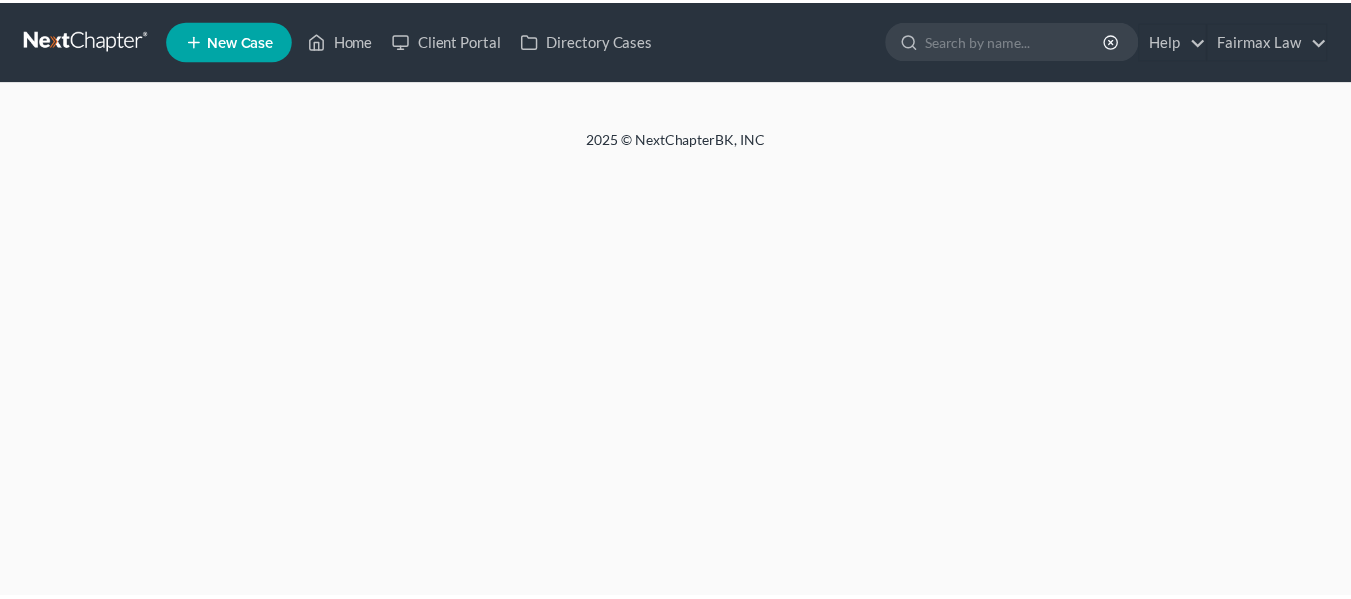 scroll, scrollTop: 0, scrollLeft: 0, axis: both 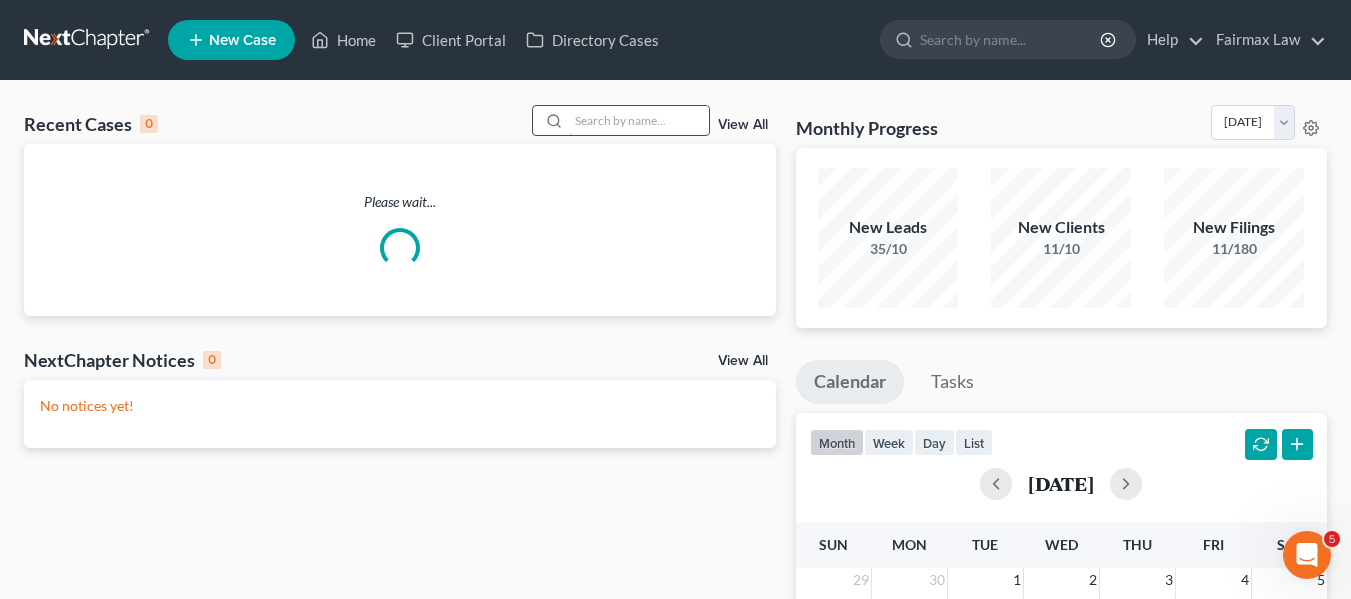 click at bounding box center [639, 120] 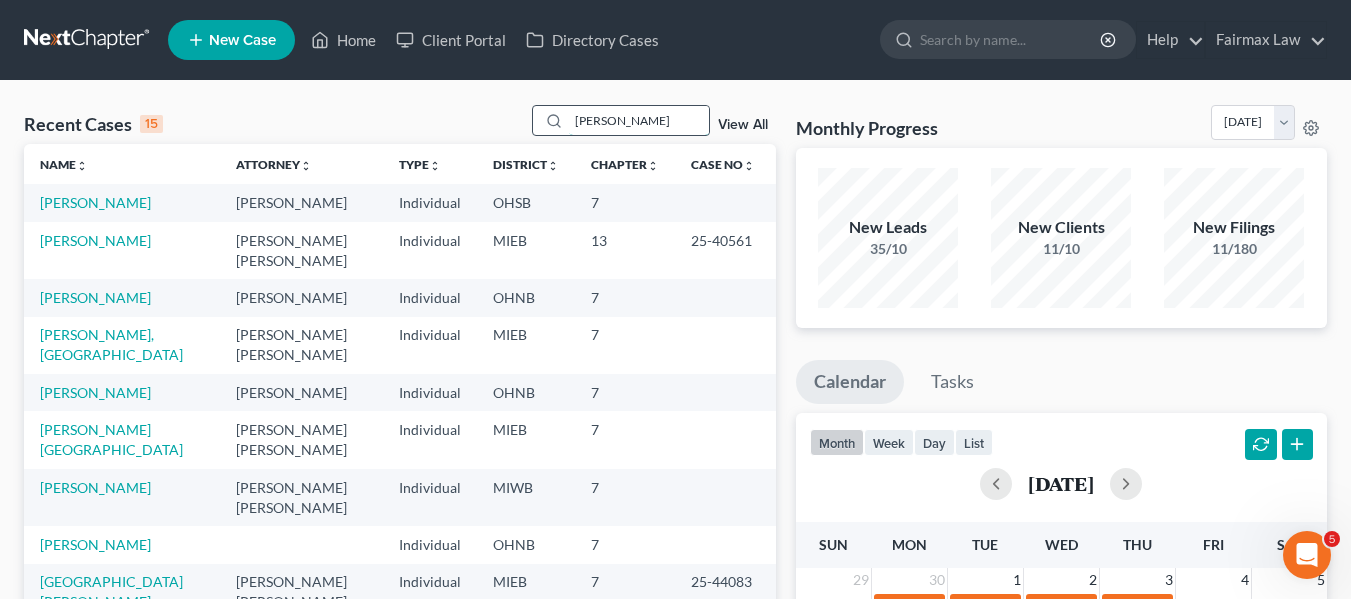 click on "tashea" at bounding box center (639, 120) 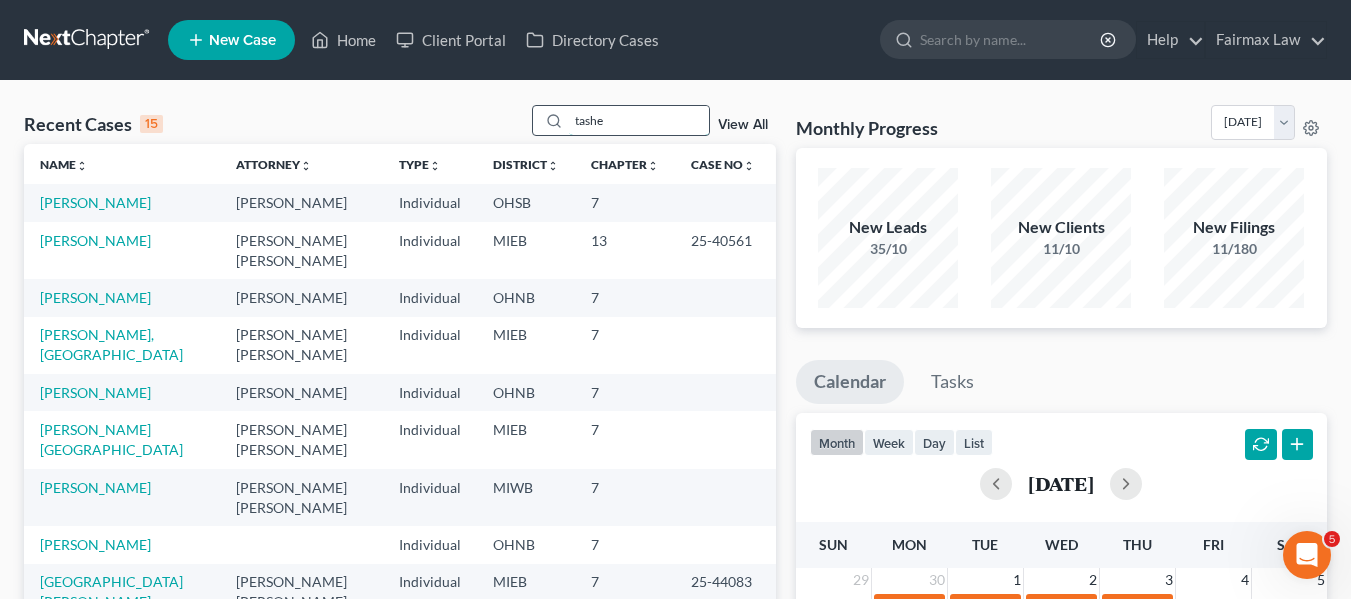 type on "tashea" 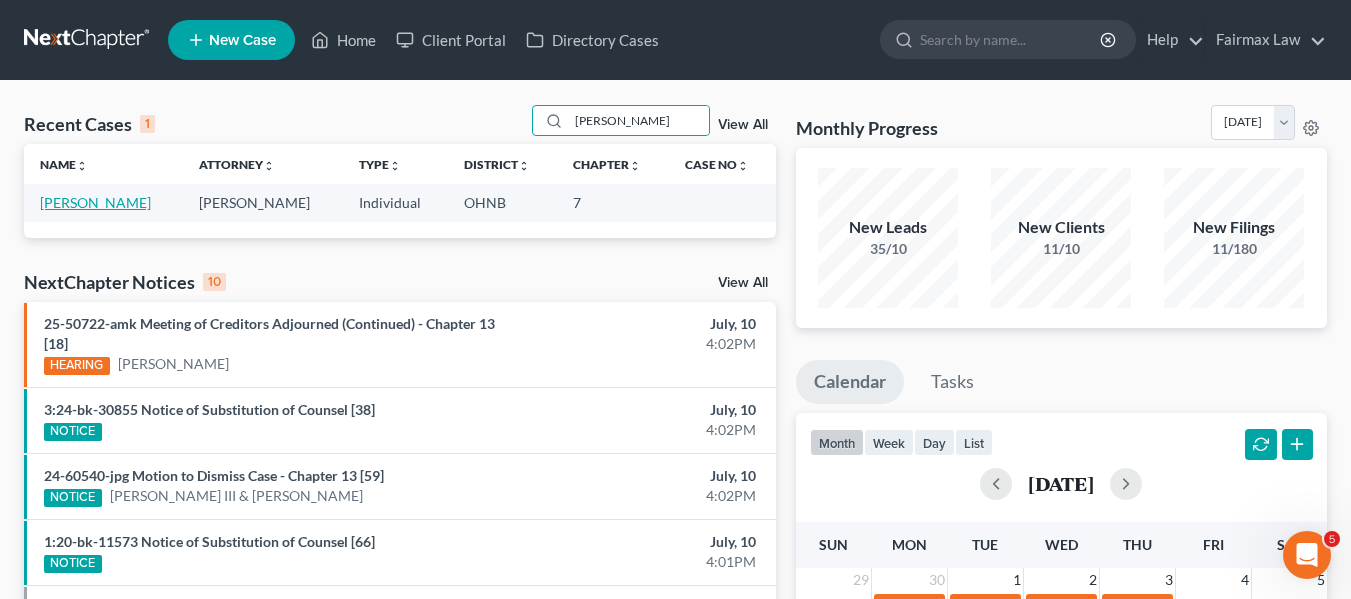 click on "Dulaney, Tashea" at bounding box center (95, 202) 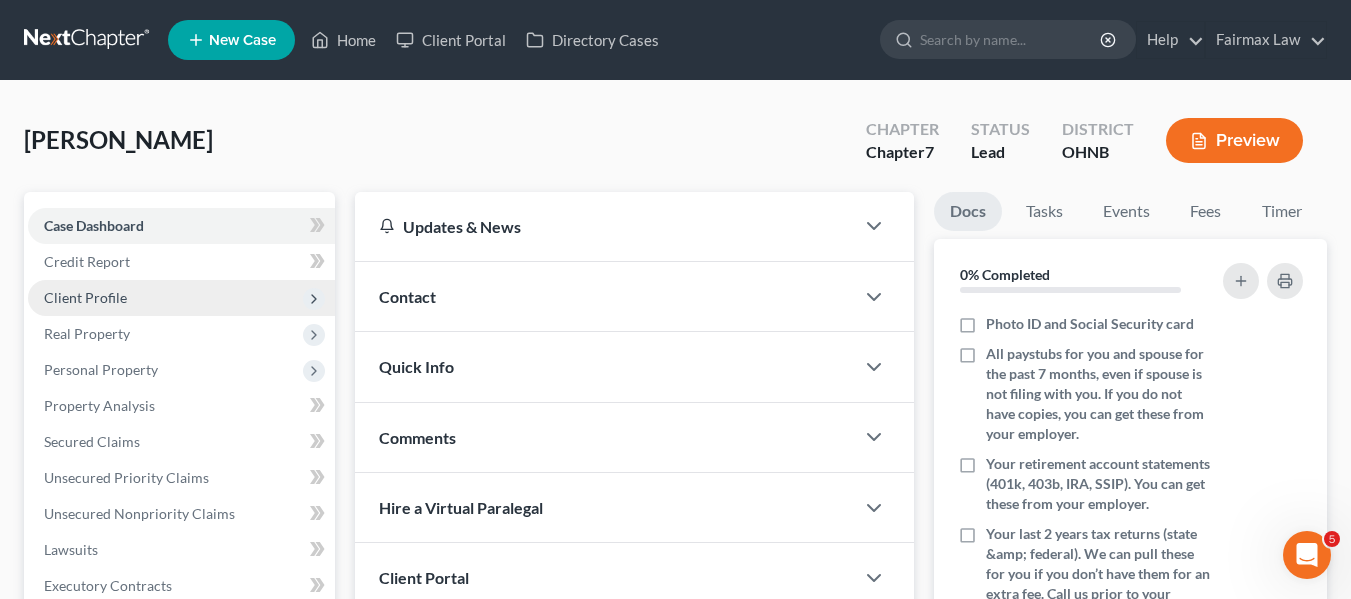 click on "Client Profile" at bounding box center (181, 298) 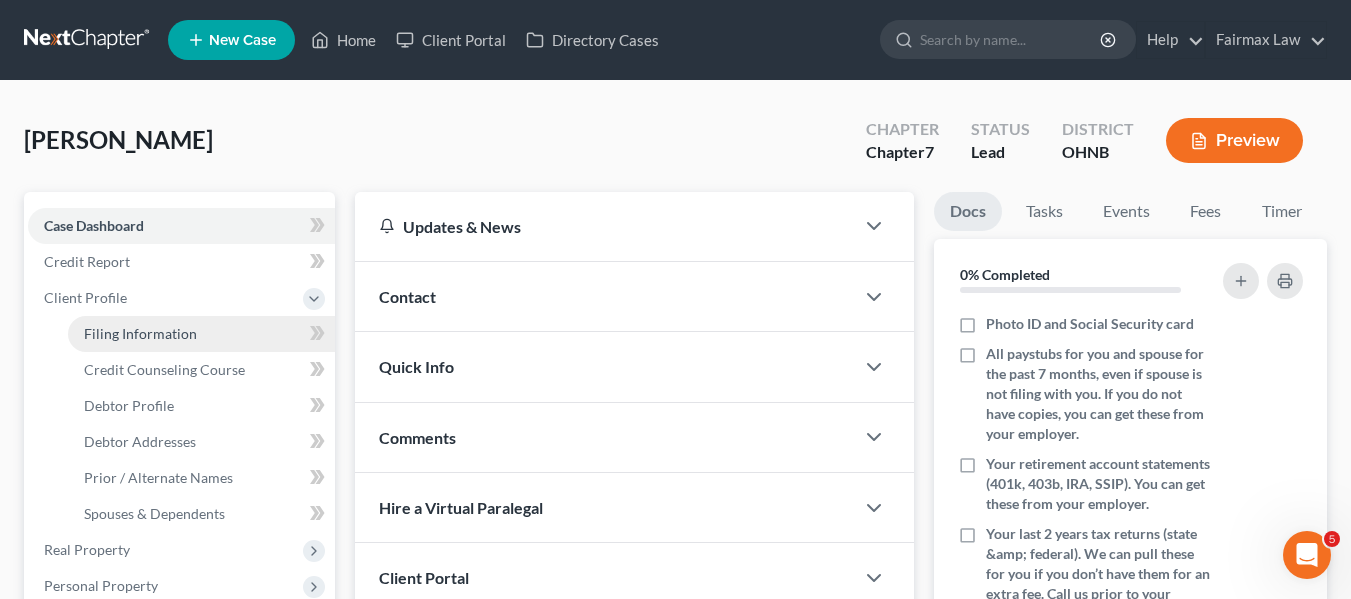 click on "Filing Information" at bounding box center (201, 334) 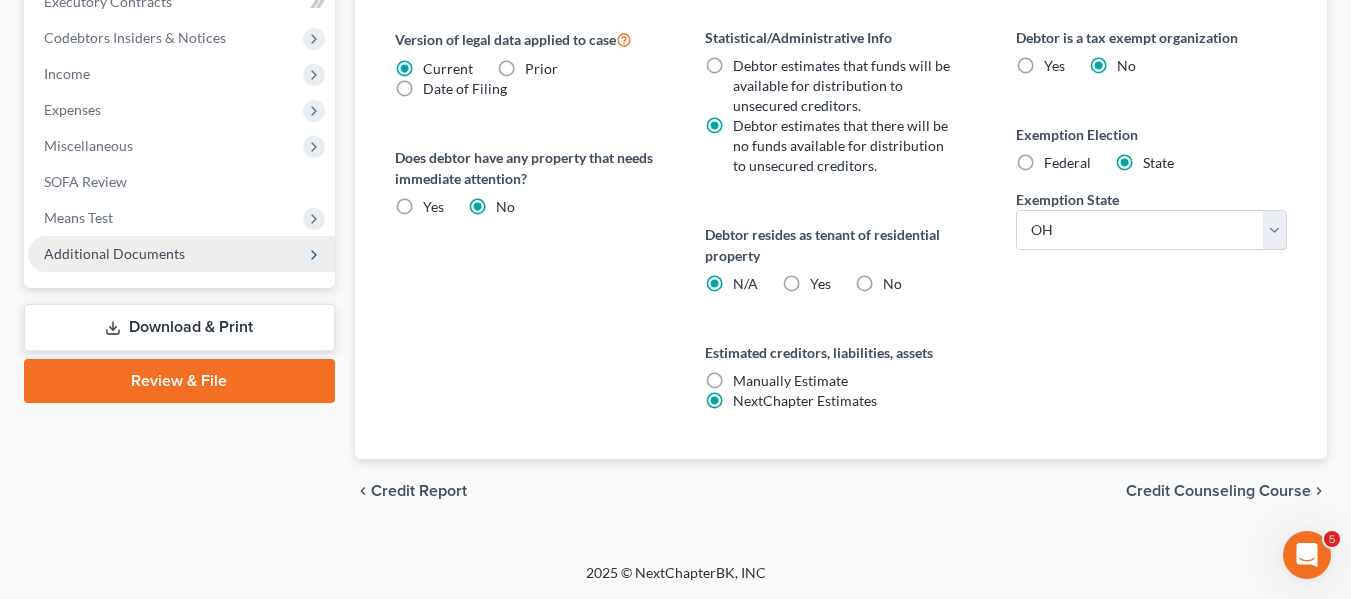 click on "Additional Documents" at bounding box center [114, 253] 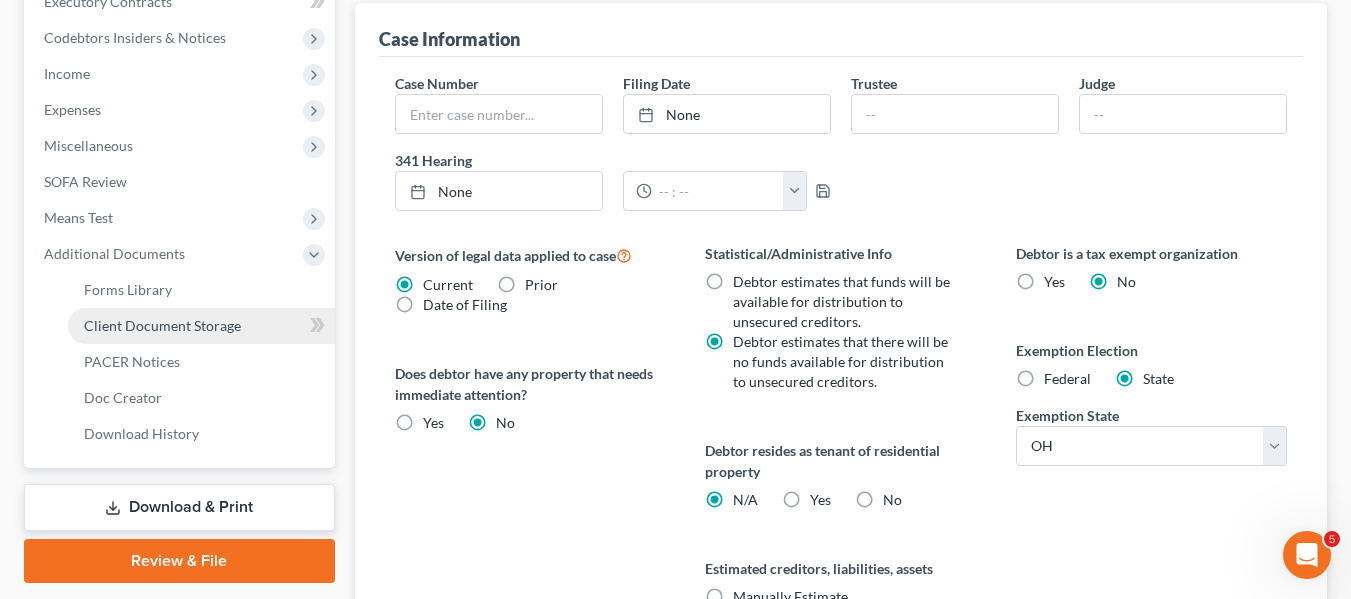 click on "Client Document Storage" at bounding box center [162, 325] 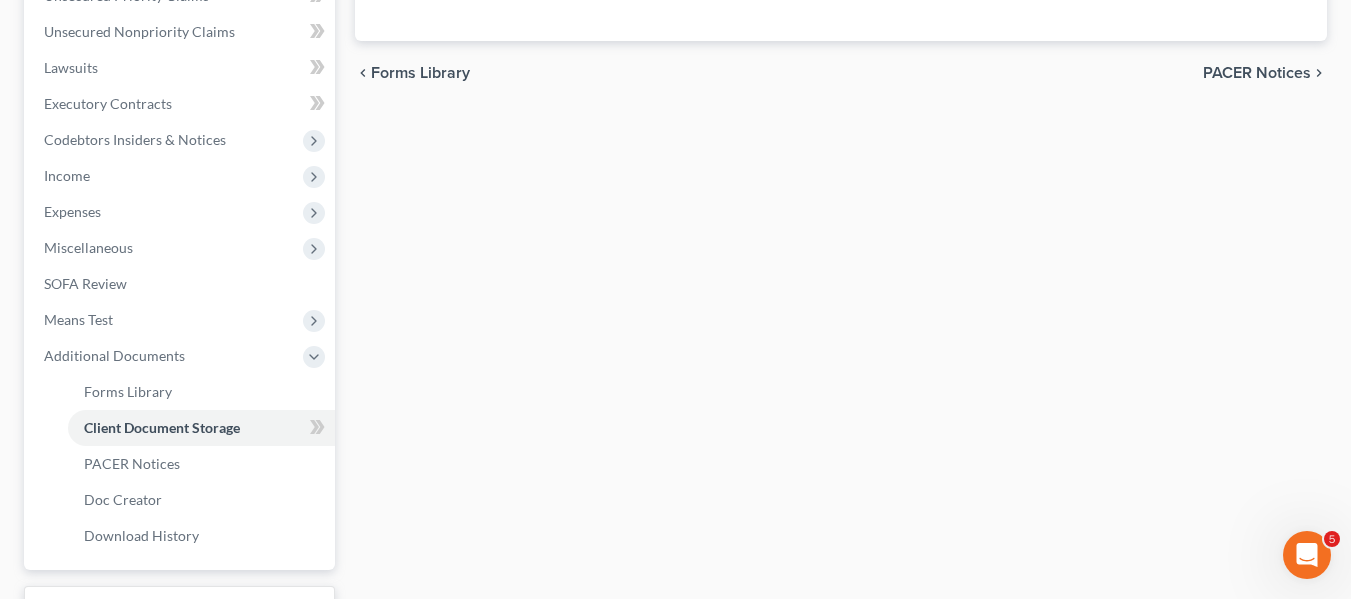 scroll, scrollTop: 20, scrollLeft: 0, axis: vertical 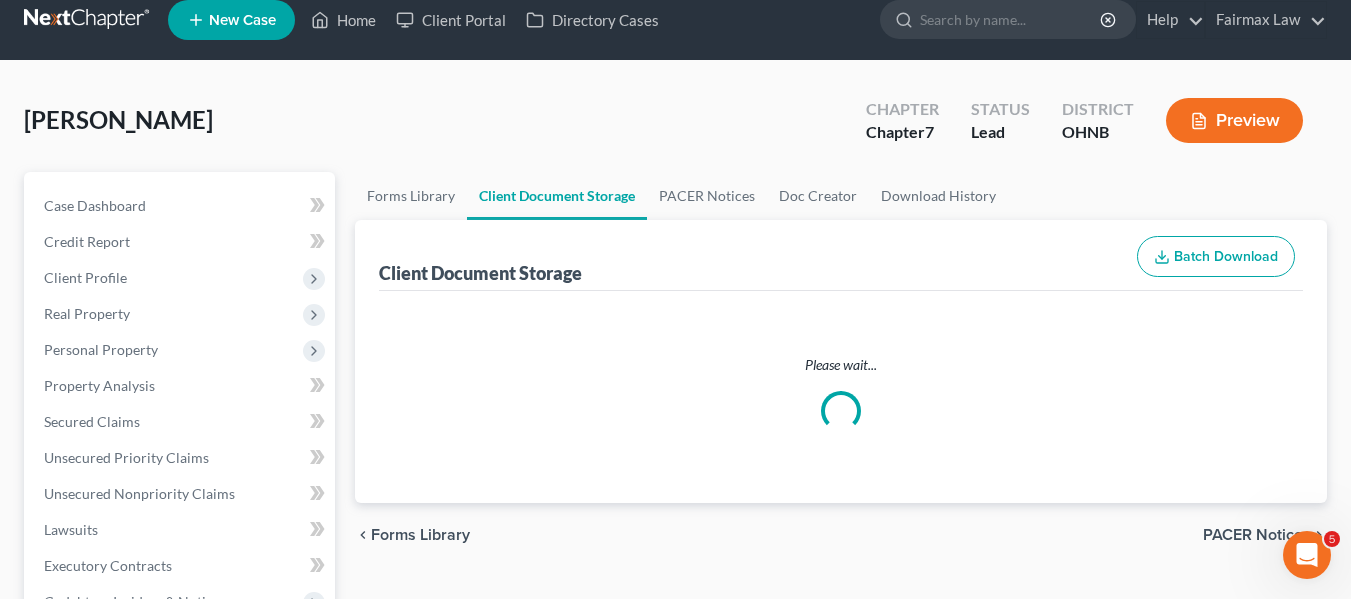 select on "5" 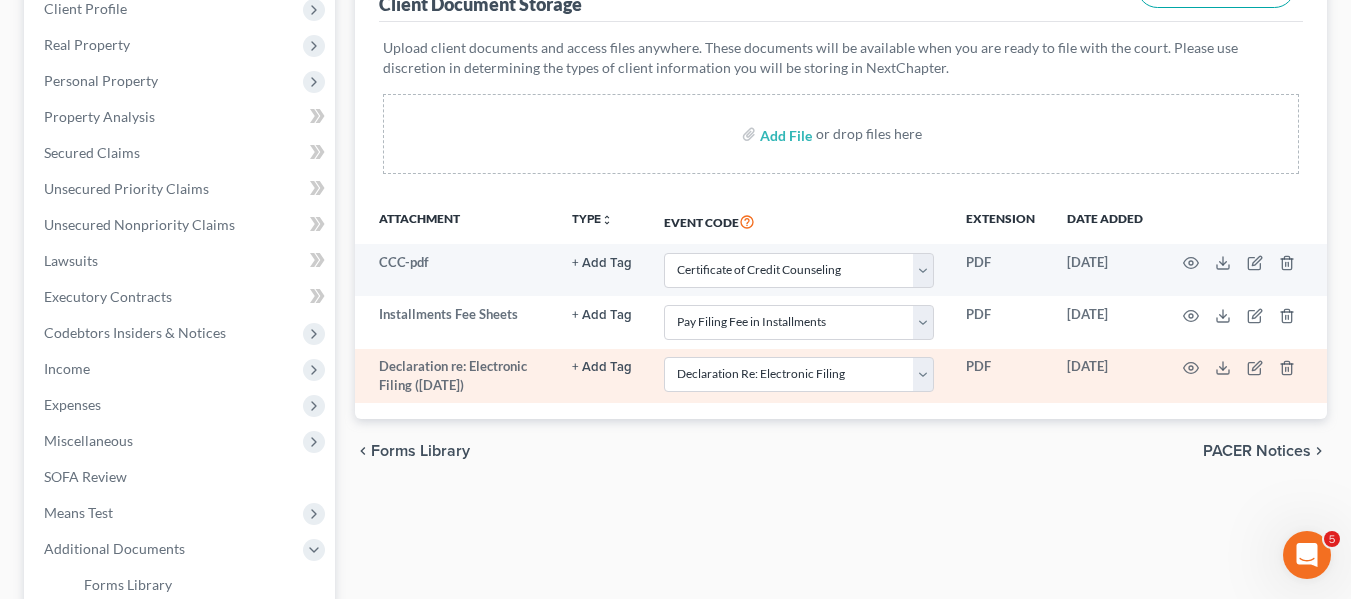 scroll, scrollTop: 300, scrollLeft: 0, axis: vertical 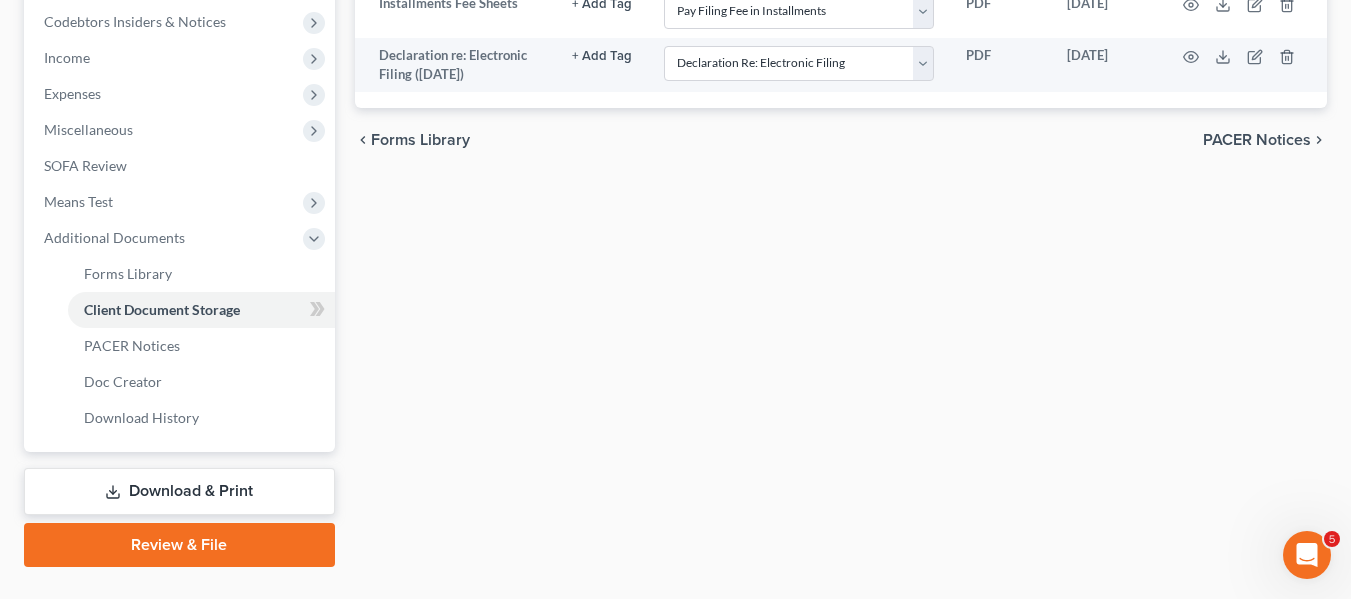 click on "Download & Print" at bounding box center (179, 491) 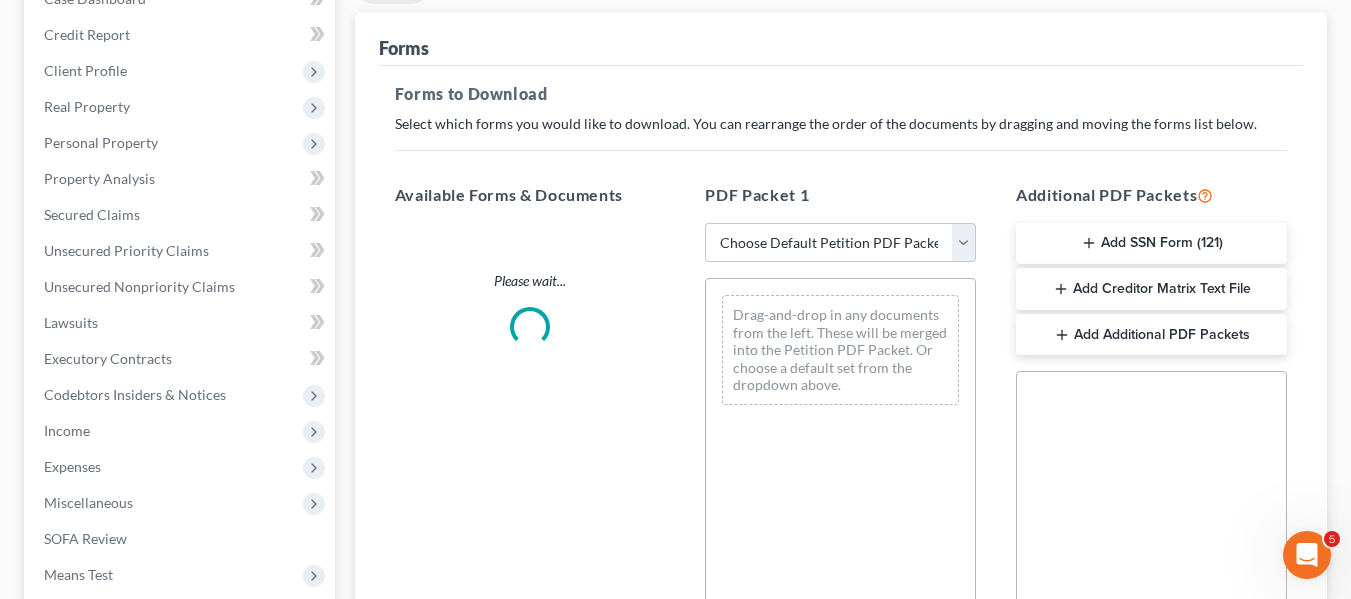 scroll, scrollTop: 0, scrollLeft: 0, axis: both 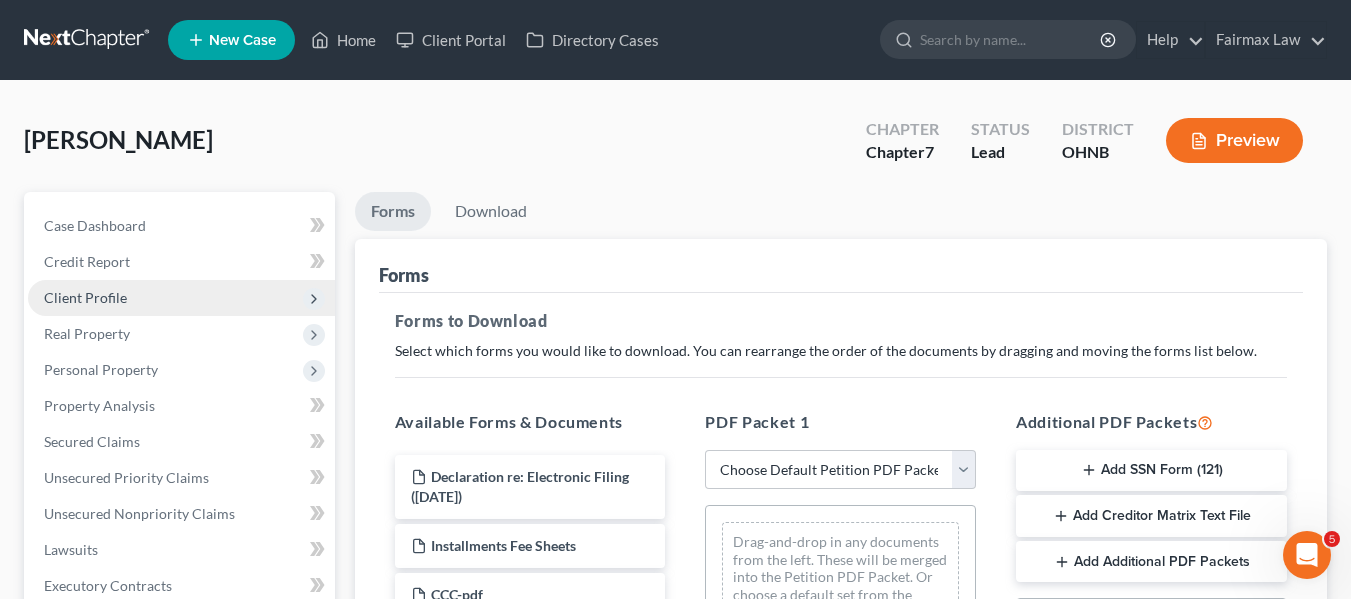 click on "Client Profile" at bounding box center [181, 298] 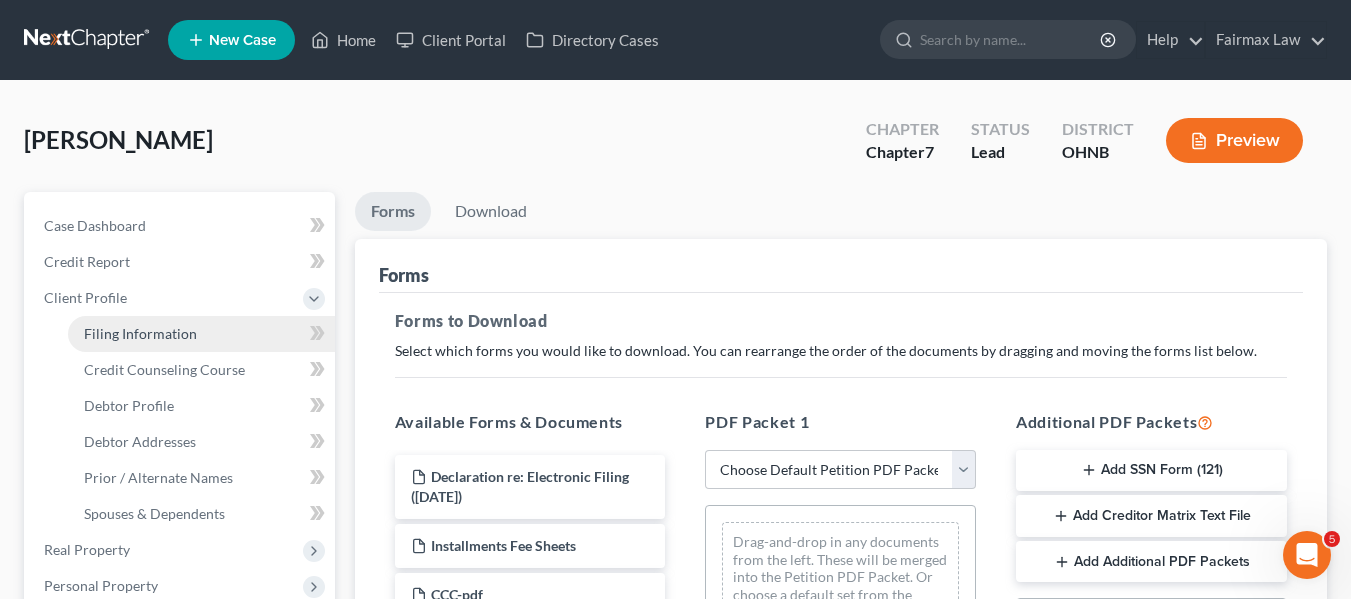 click on "Filing Information" at bounding box center (201, 334) 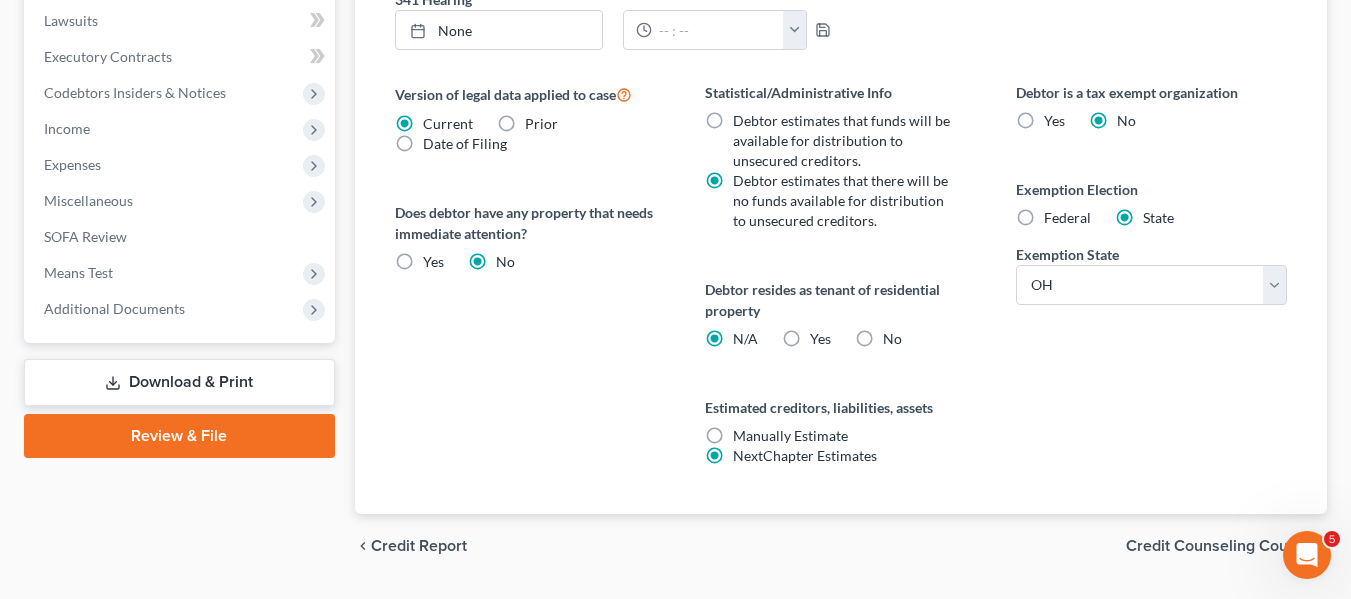 scroll, scrollTop: 800, scrollLeft: 0, axis: vertical 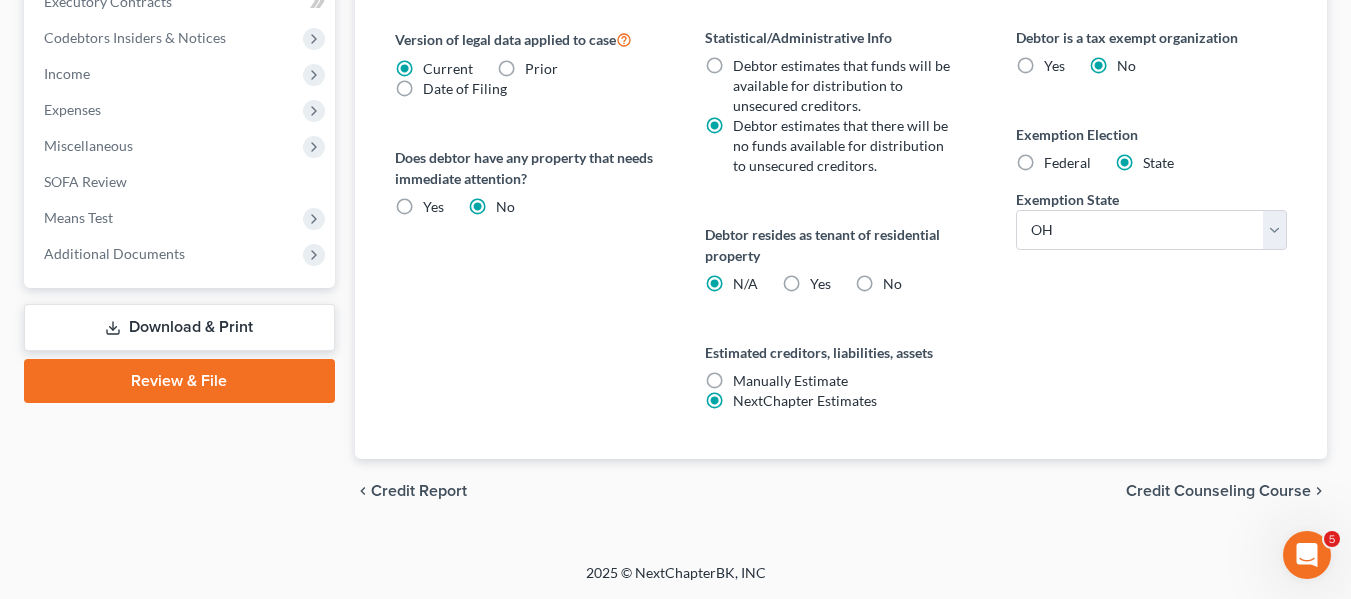 click on "Download & Print" at bounding box center (179, 327) 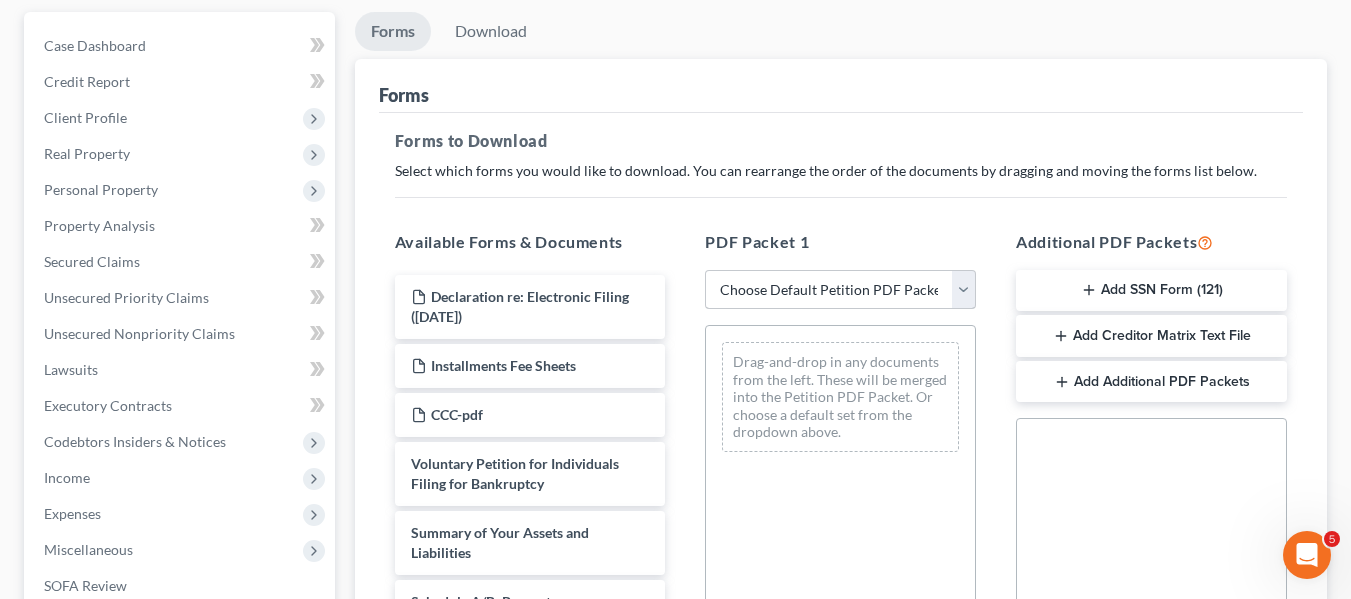 scroll, scrollTop: 200, scrollLeft: 0, axis: vertical 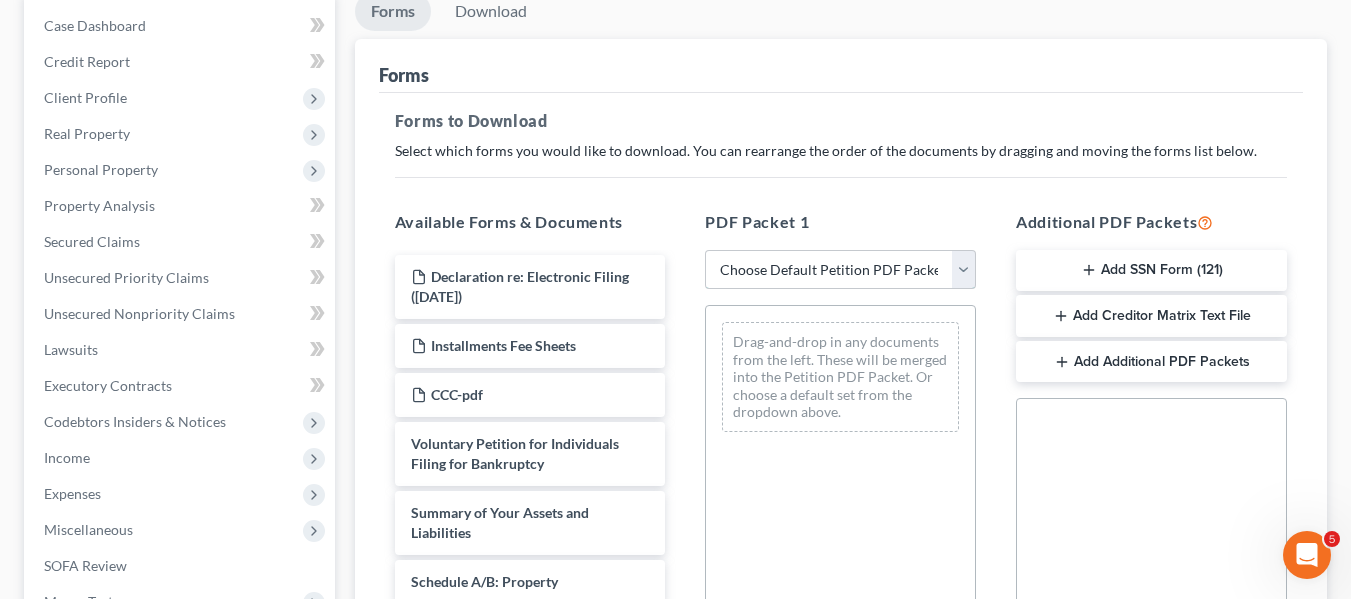 click on "Choose Default Petition PDF Packet Complete Bankruptcy Petition (all forms and schedules) Emergency Filing Forms (Petition and Creditor List Only) Amended Forms Signature Pages Only BOD" at bounding box center (840, 270) 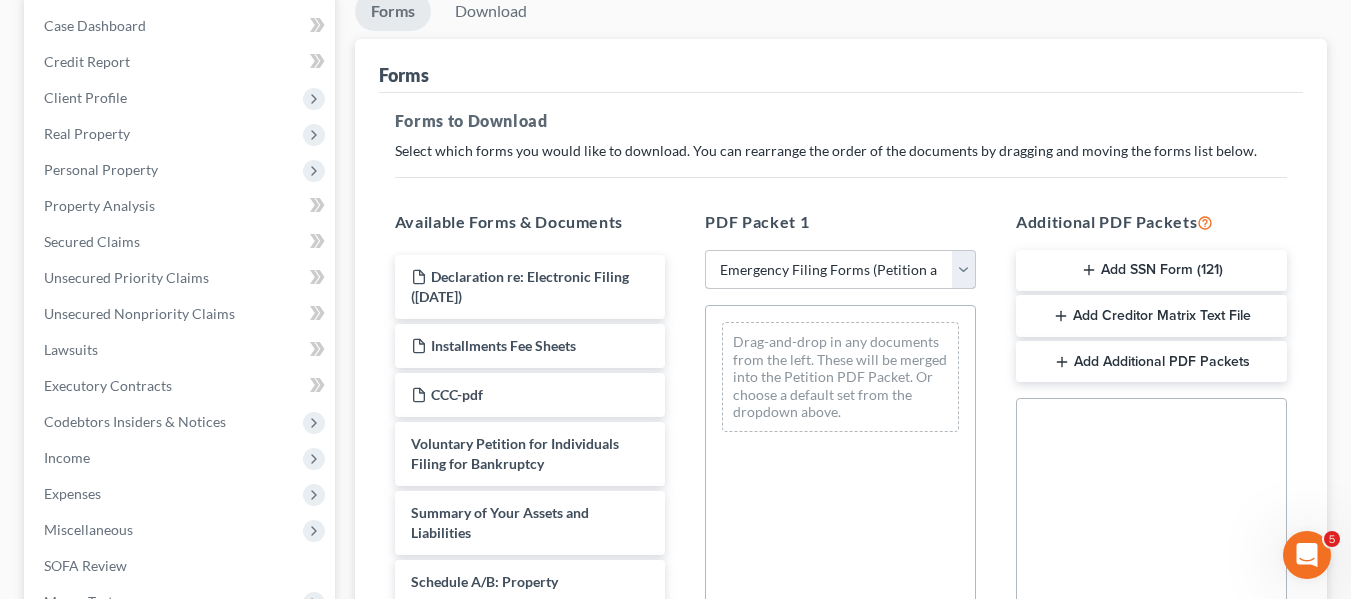click on "Choose Default Petition PDF Packet Complete Bankruptcy Petition (all forms and schedules) Emergency Filing Forms (Petition and Creditor List Only) Amended Forms Signature Pages Only BOD" at bounding box center [840, 270] 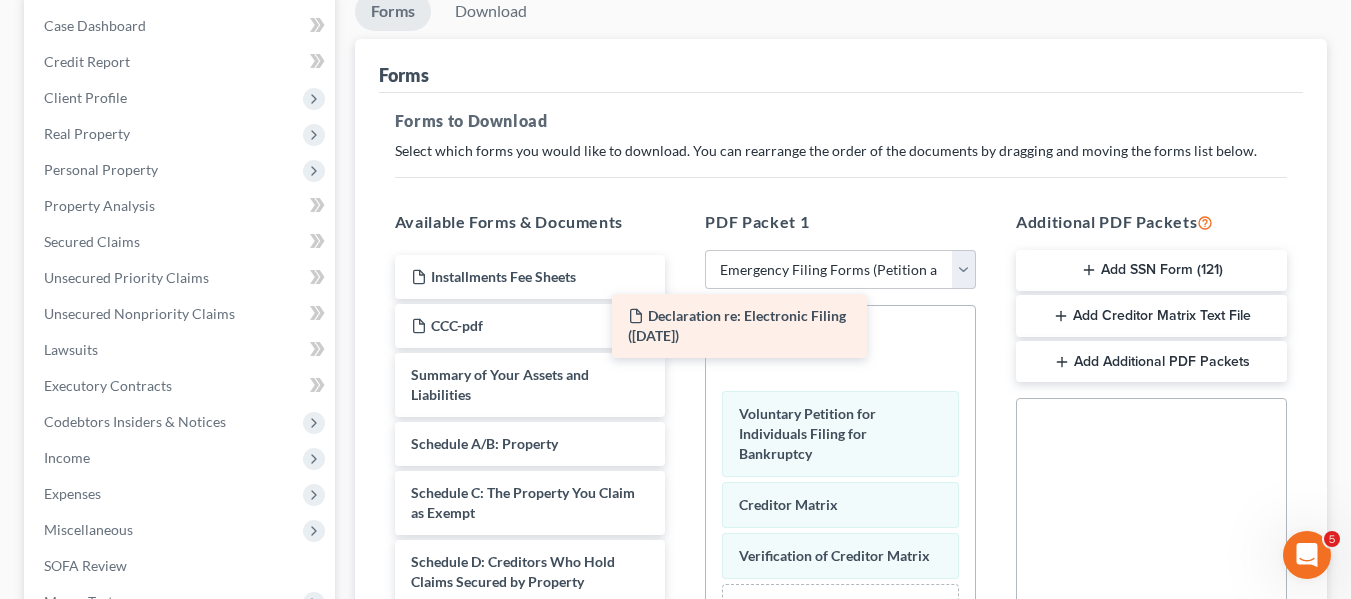 drag, startPoint x: 587, startPoint y: 292, endPoint x: 804, endPoint y: 331, distance: 220.47676 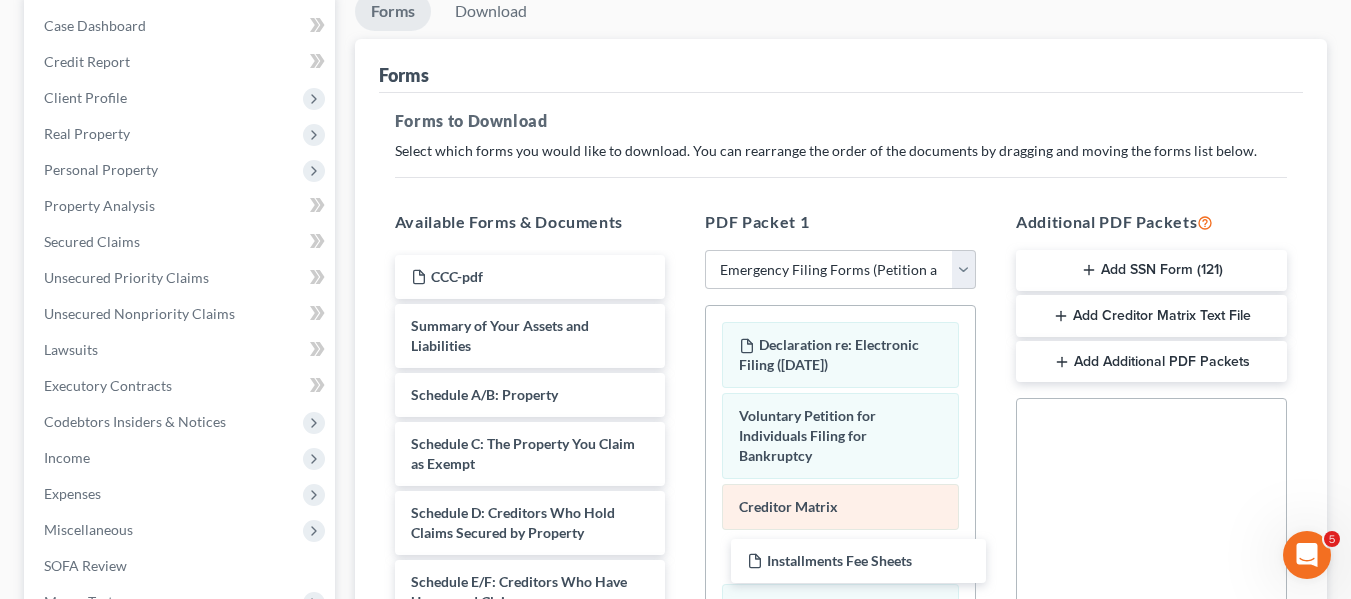 drag, startPoint x: 552, startPoint y: 276, endPoint x: 922, endPoint y: 526, distance: 446.54227 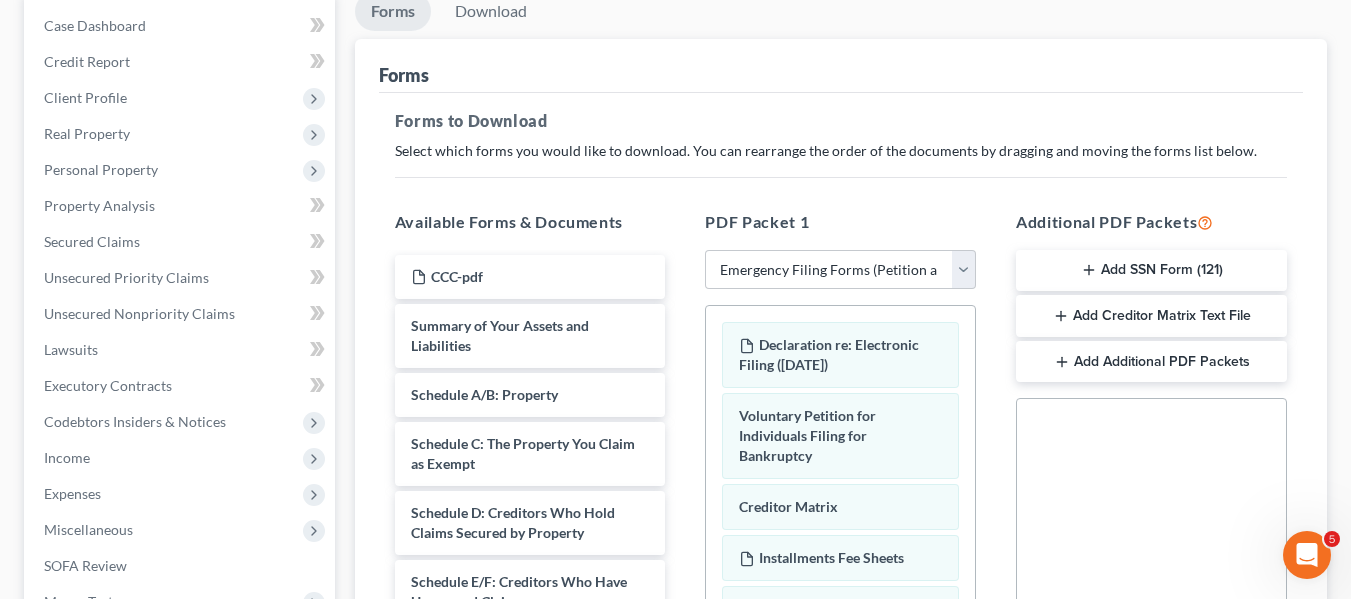 click on "Add SSN Form (121)" at bounding box center (1151, 271) 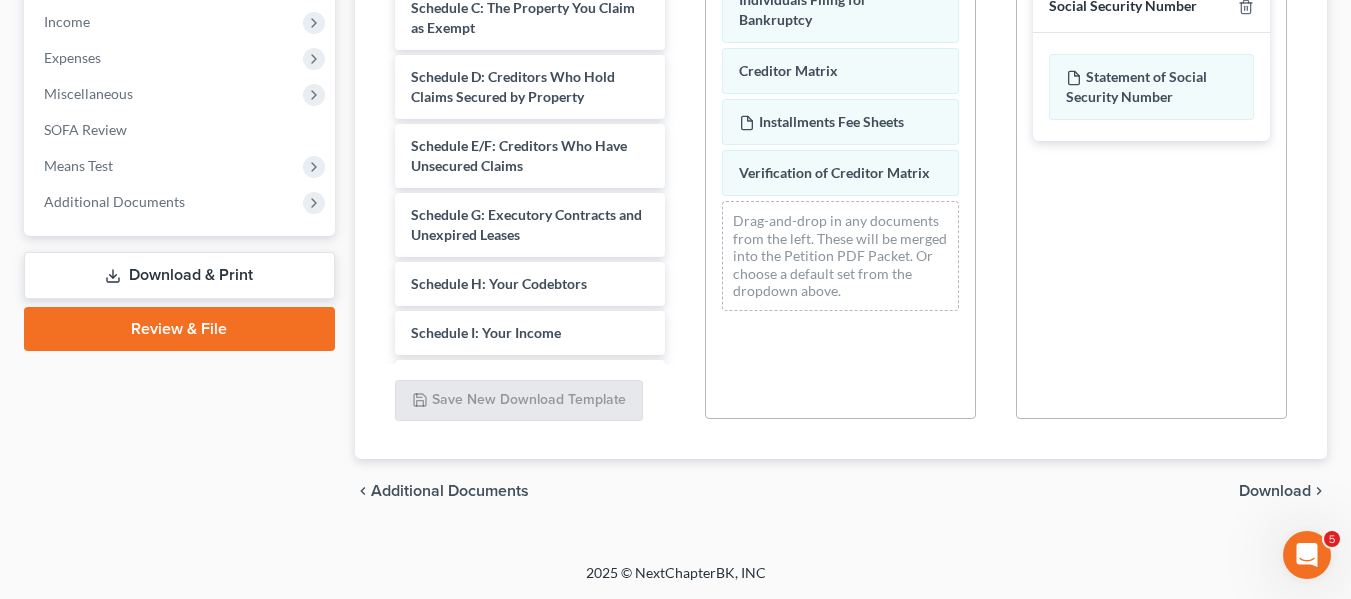 click on "Download" at bounding box center [1275, 491] 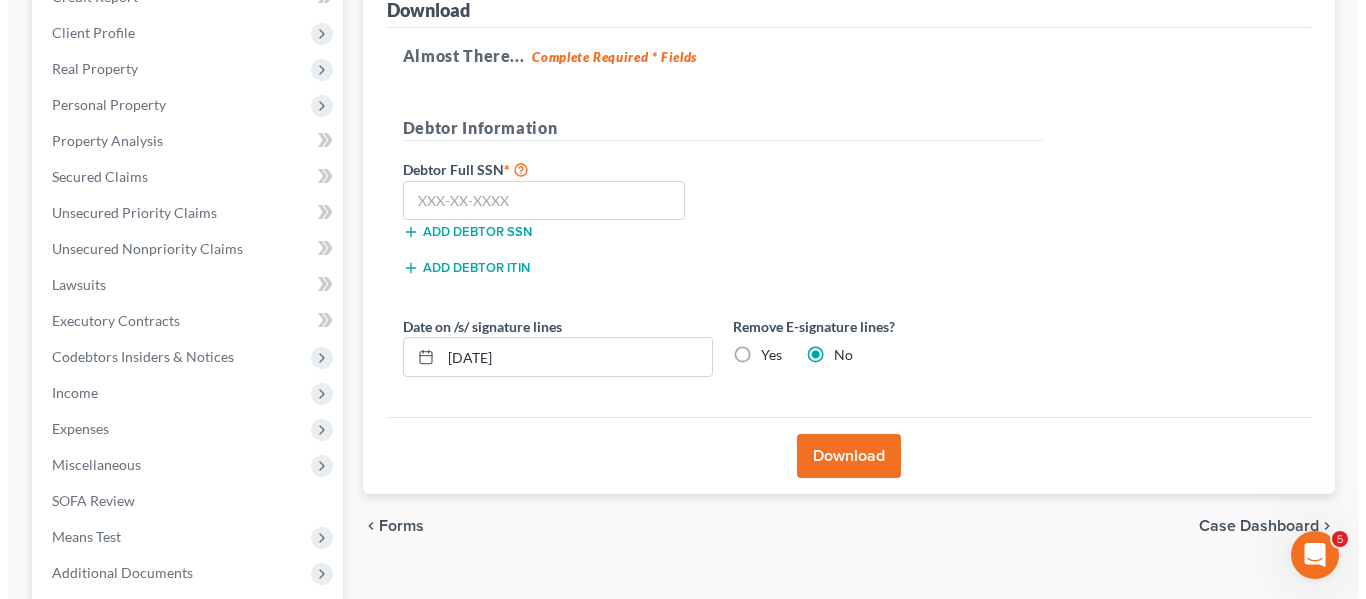 scroll, scrollTop: 264, scrollLeft: 0, axis: vertical 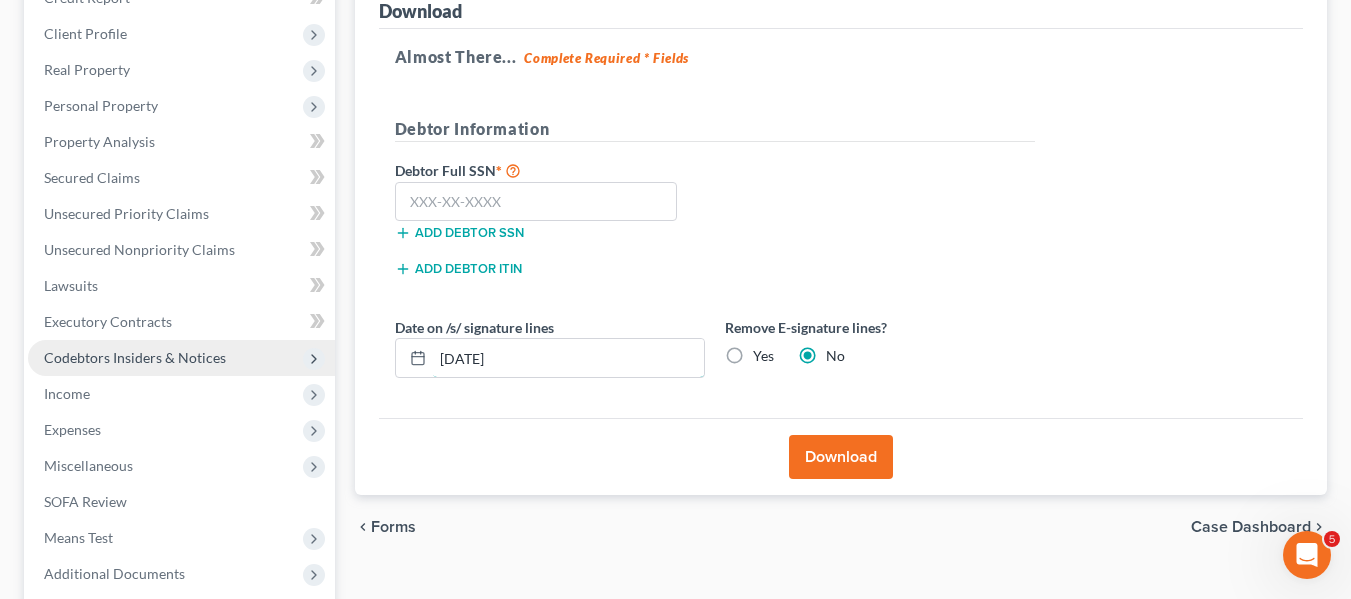 drag, startPoint x: 590, startPoint y: 366, endPoint x: 314, endPoint y: 345, distance: 276.79776 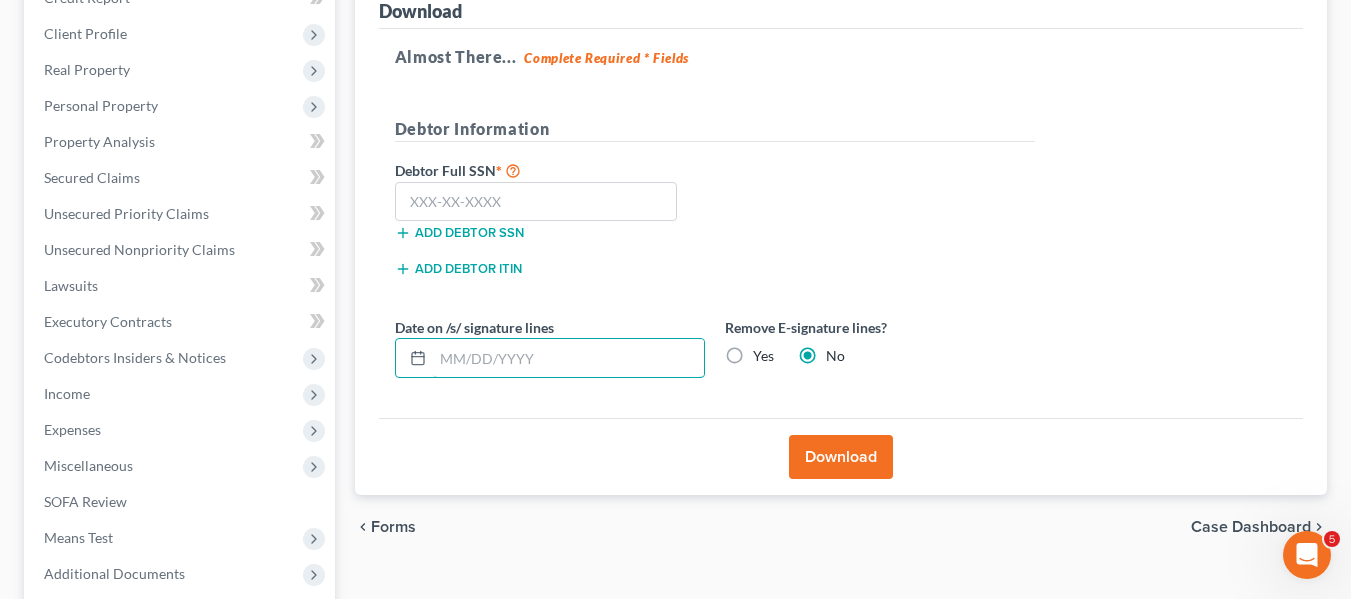 type 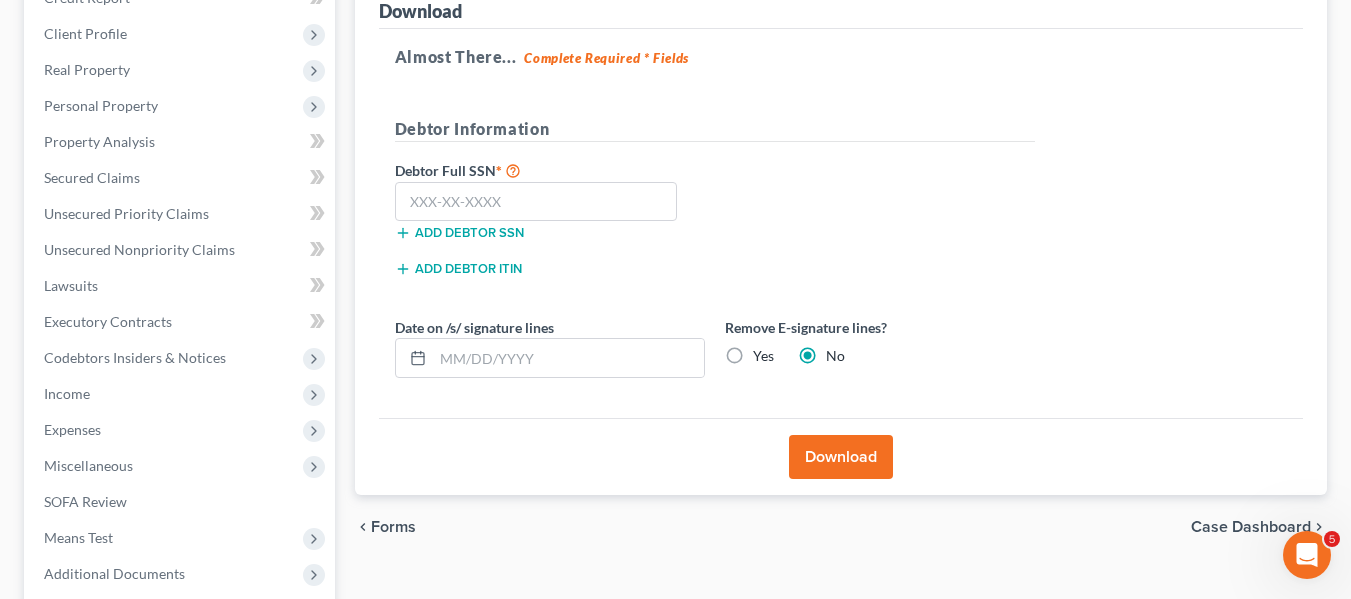 click on "Debtor Information" at bounding box center (715, 137) 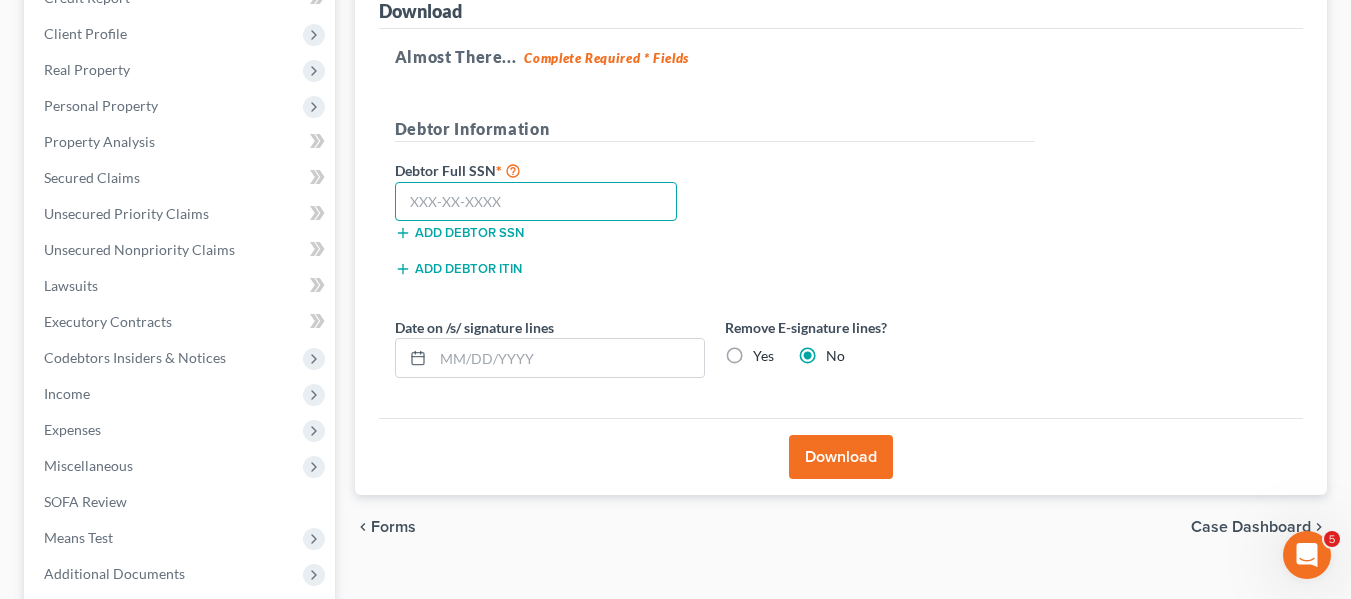 click at bounding box center [536, 202] 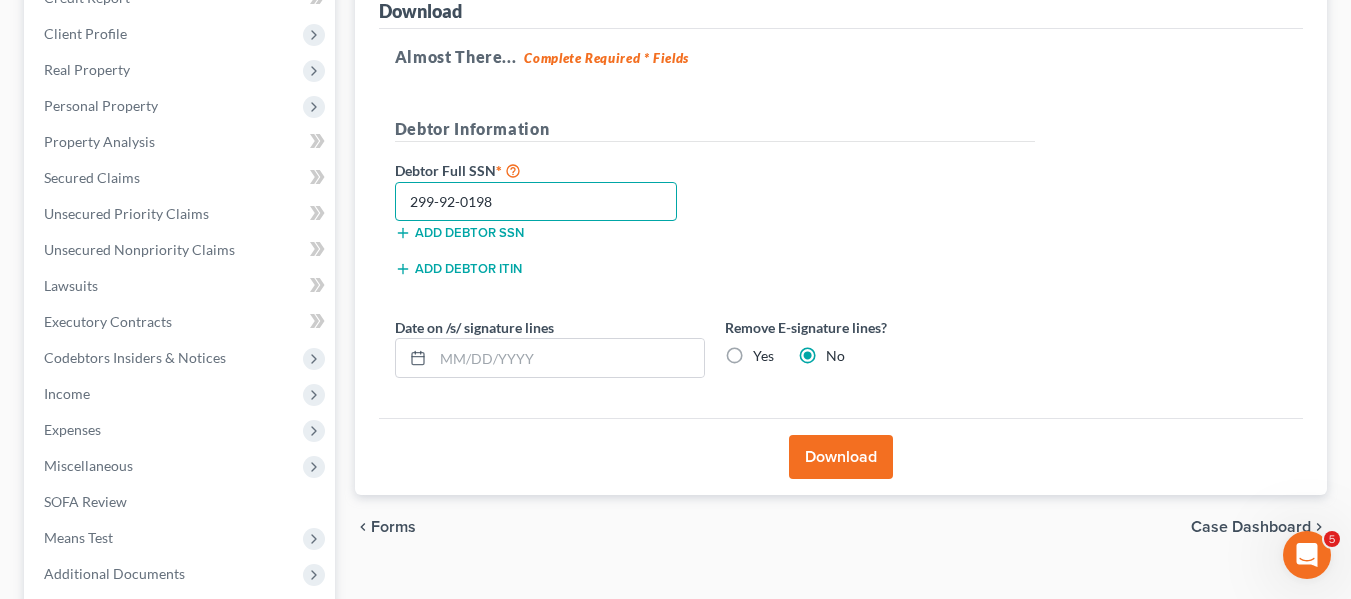 type on "299-92-0198" 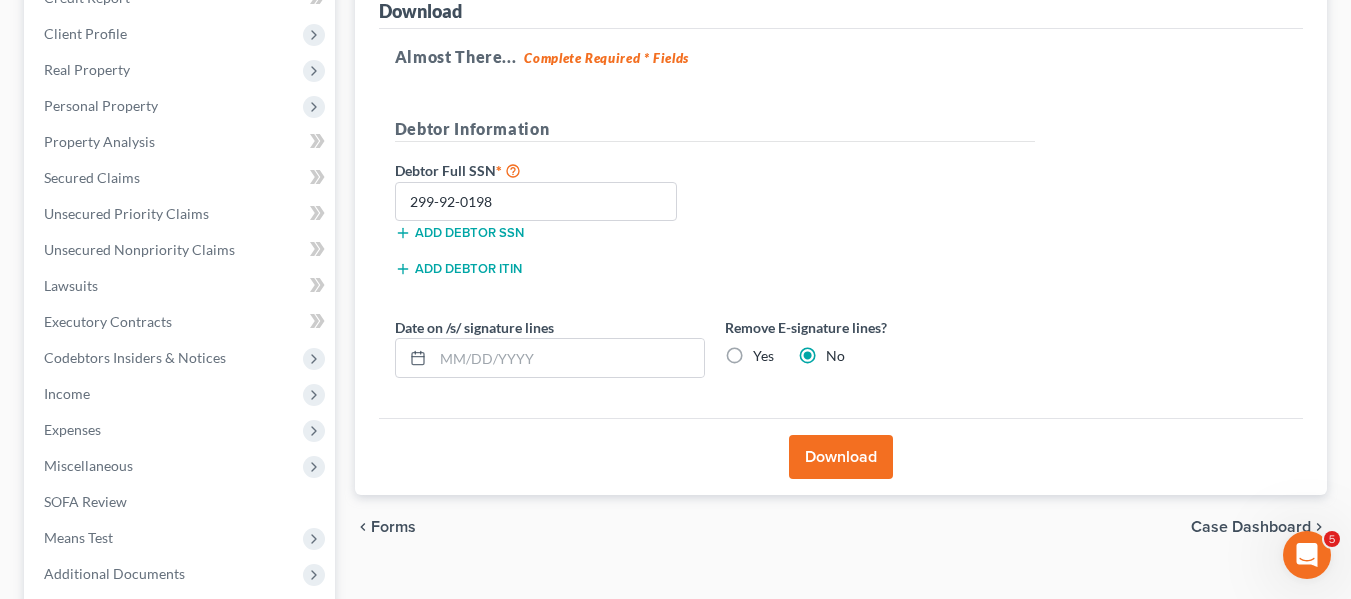 click on "Download" at bounding box center [841, 457] 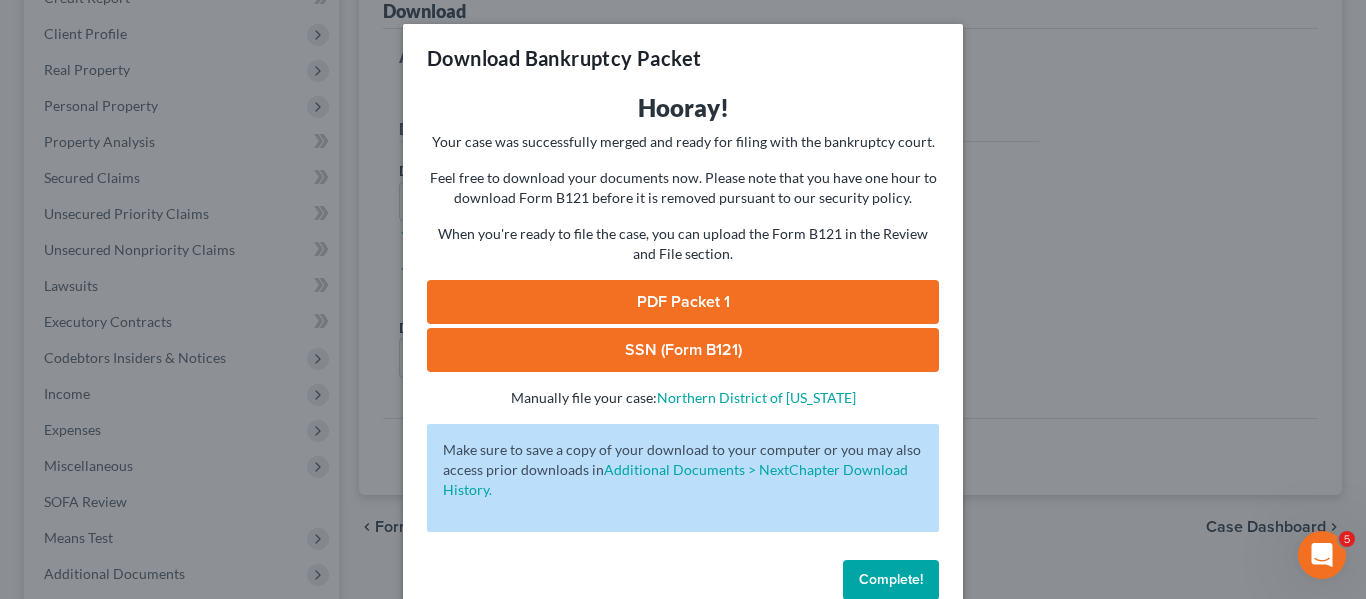 click on "PDF Packet 1" at bounding box center (683, 302) 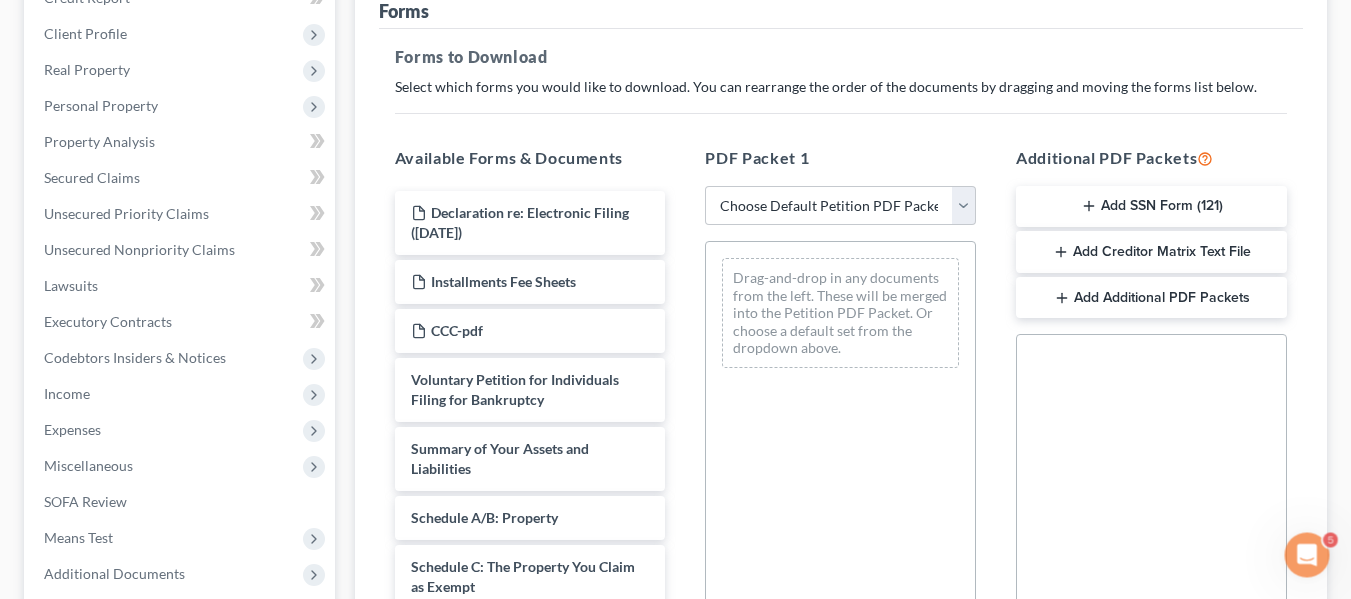 scroll, scrollTop: 0, scrollLeft: 0, axis: both 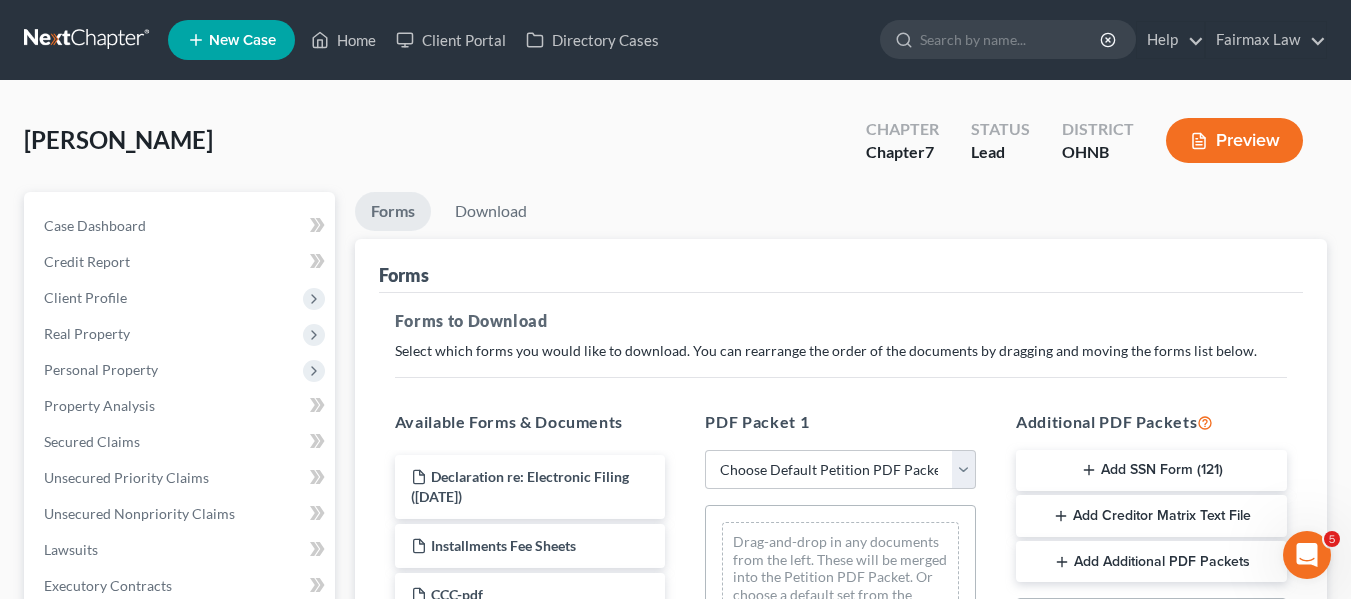 click at bounding box center (88, 40) 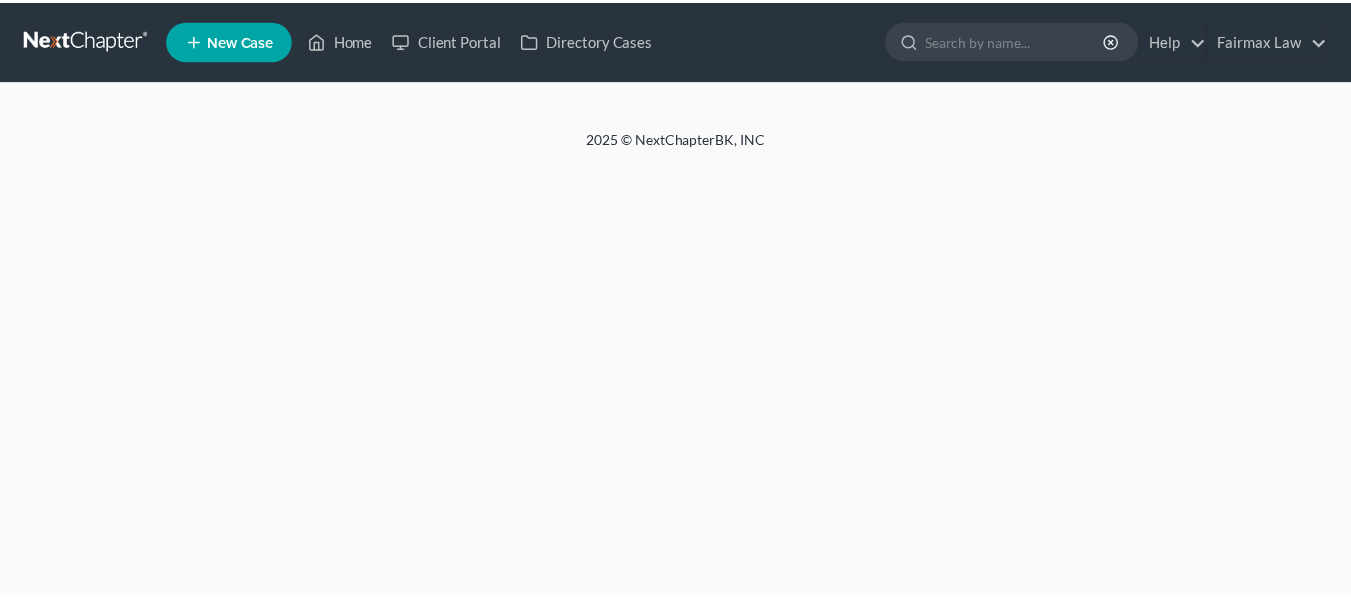 scroll, scrollTop: 0, scrollLeft: 0, axis: both 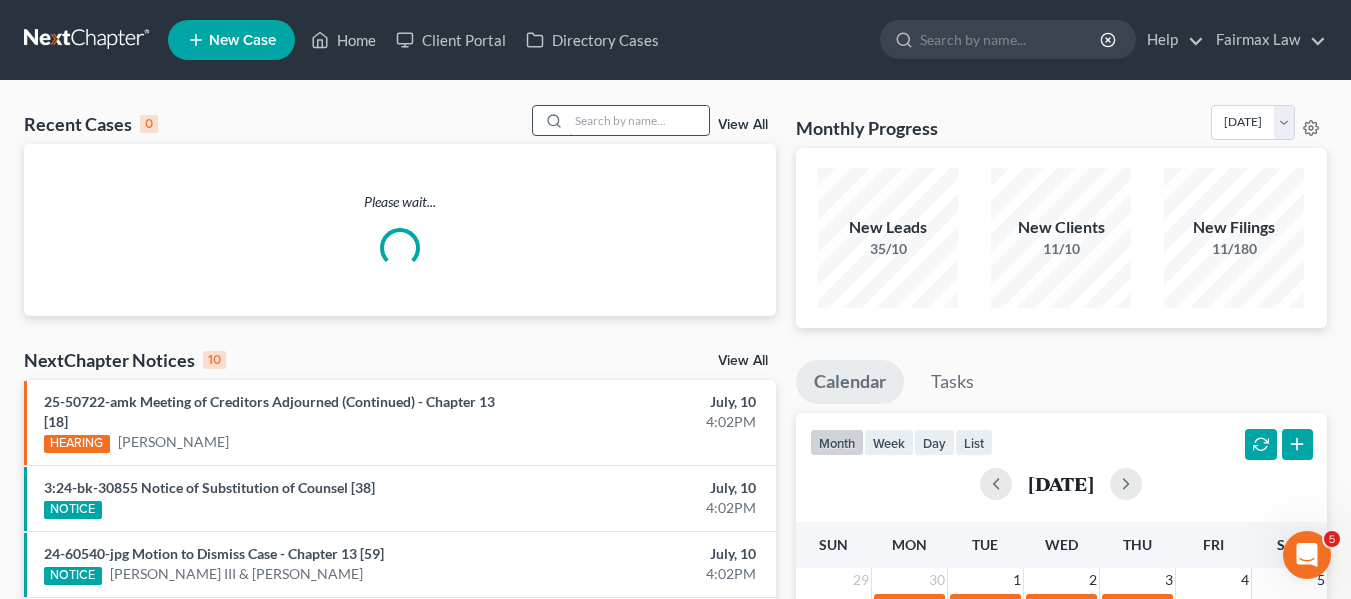 click at bounding box center (639, 120) 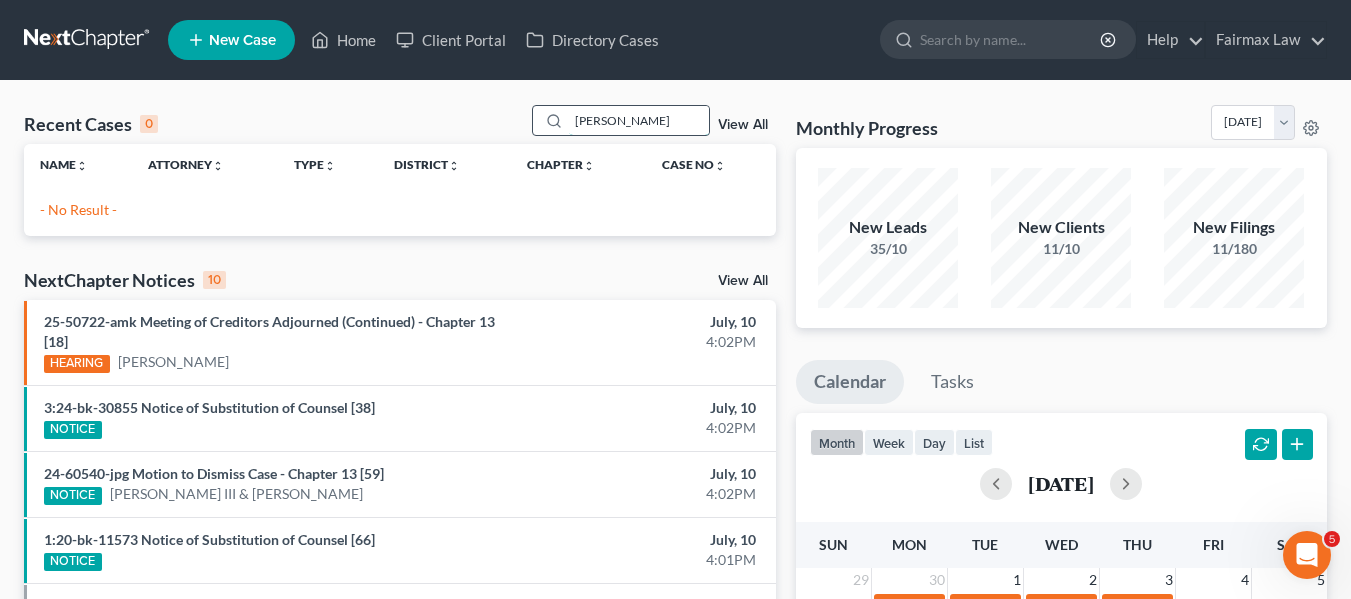 drag, startPoint x: 548, startPoint y: 122, endPoint x: 514, endPoint y: 121, distance: 34.0147 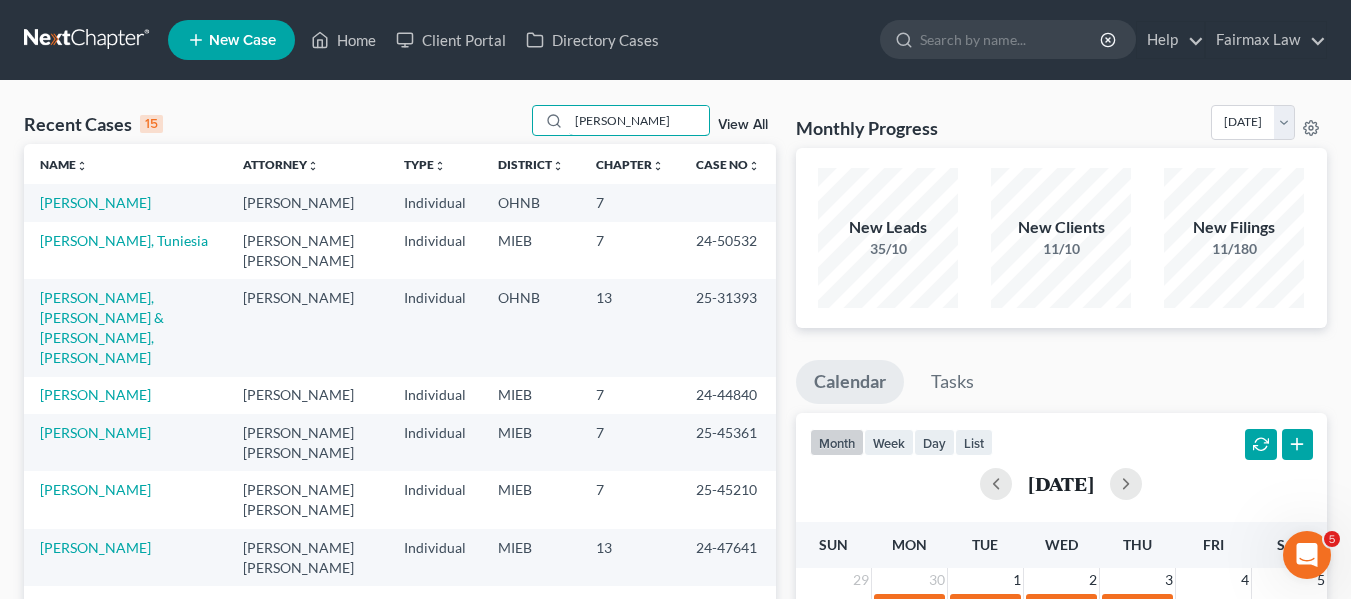 type on "adams" 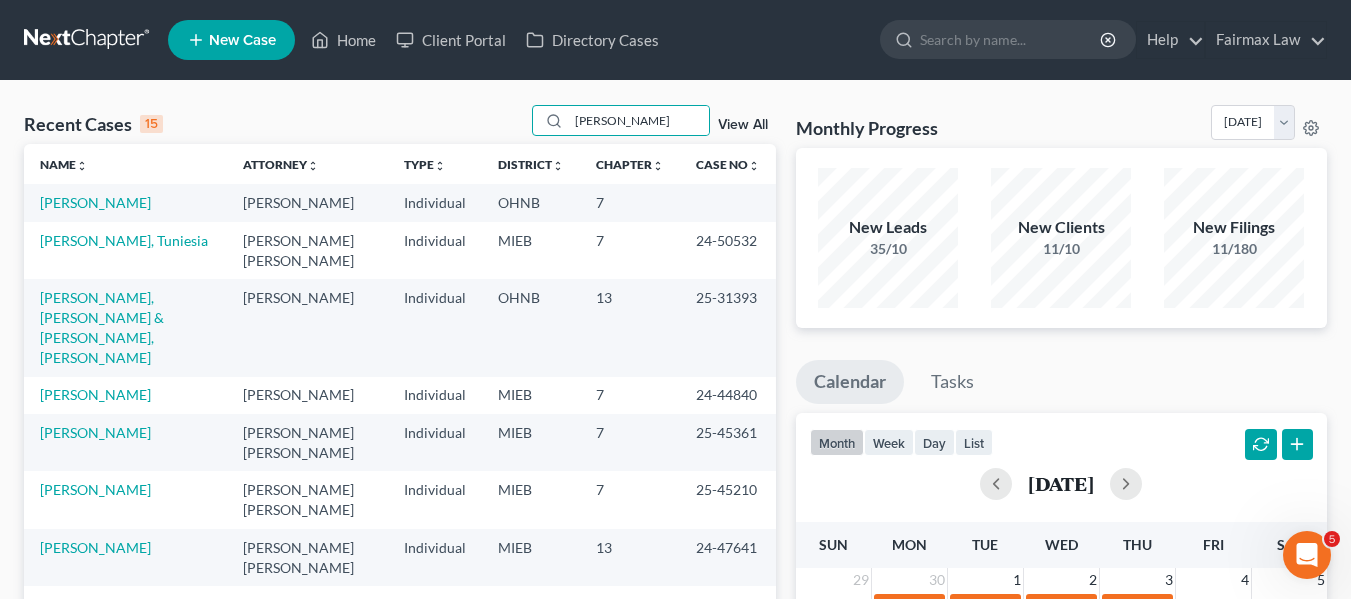 click on "Adams, Kevin" at bounding box center [125, 202] 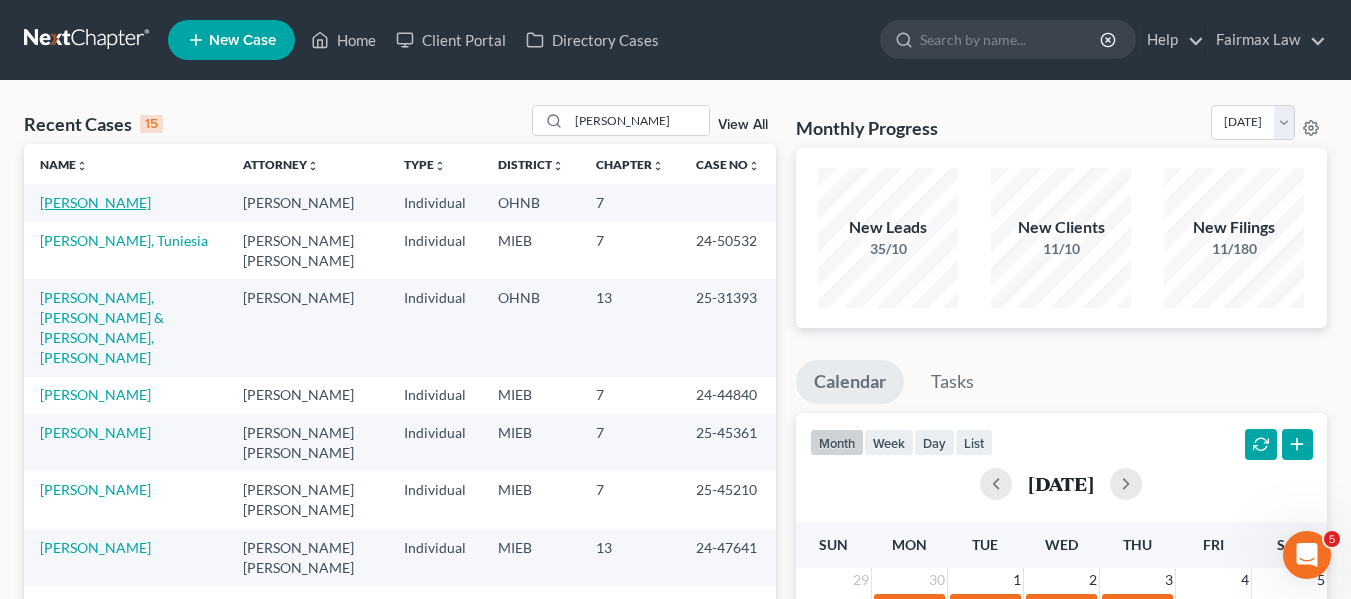 click on "Adams, Kevin" at bounding box center (95, 202) 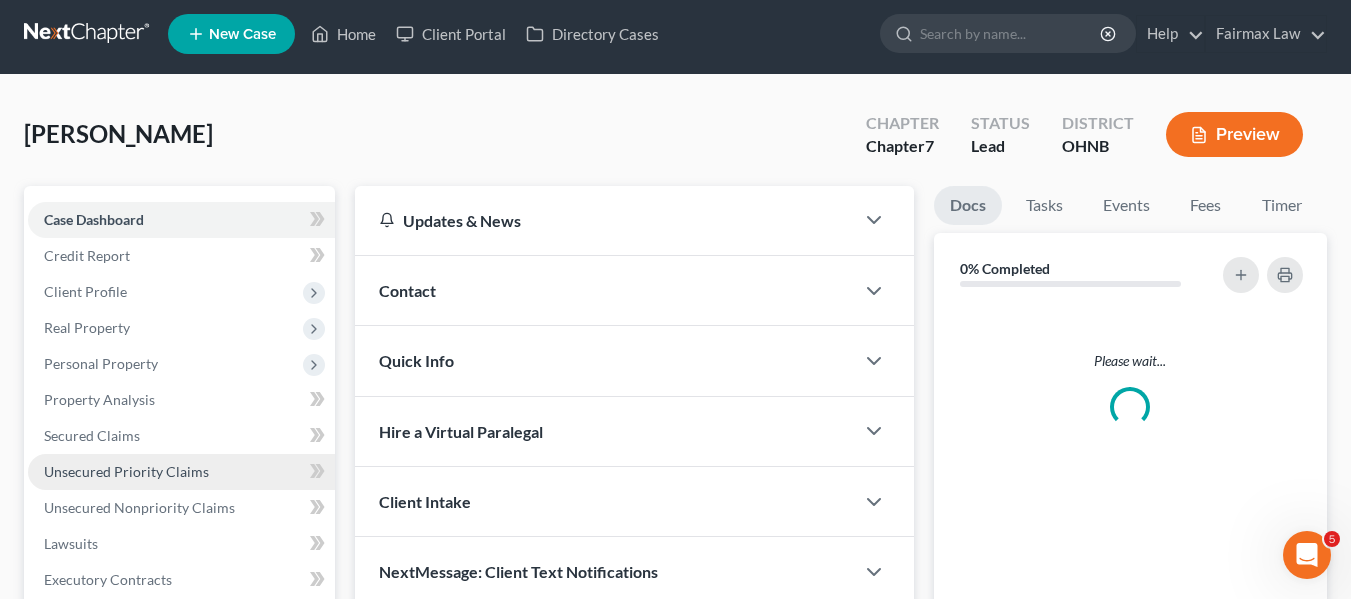 scroll, scrollTop: 400, scrollLeft: 0, axis: vertical 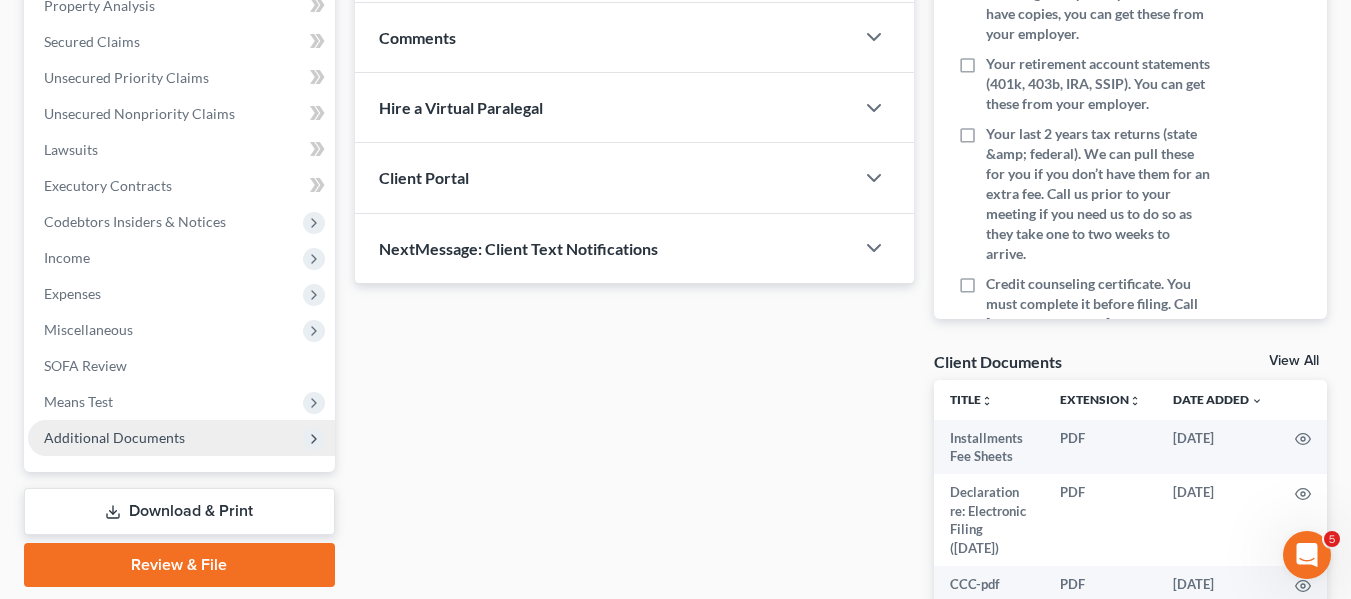 click on "Additional Documents" at bounding box center [181, 438] 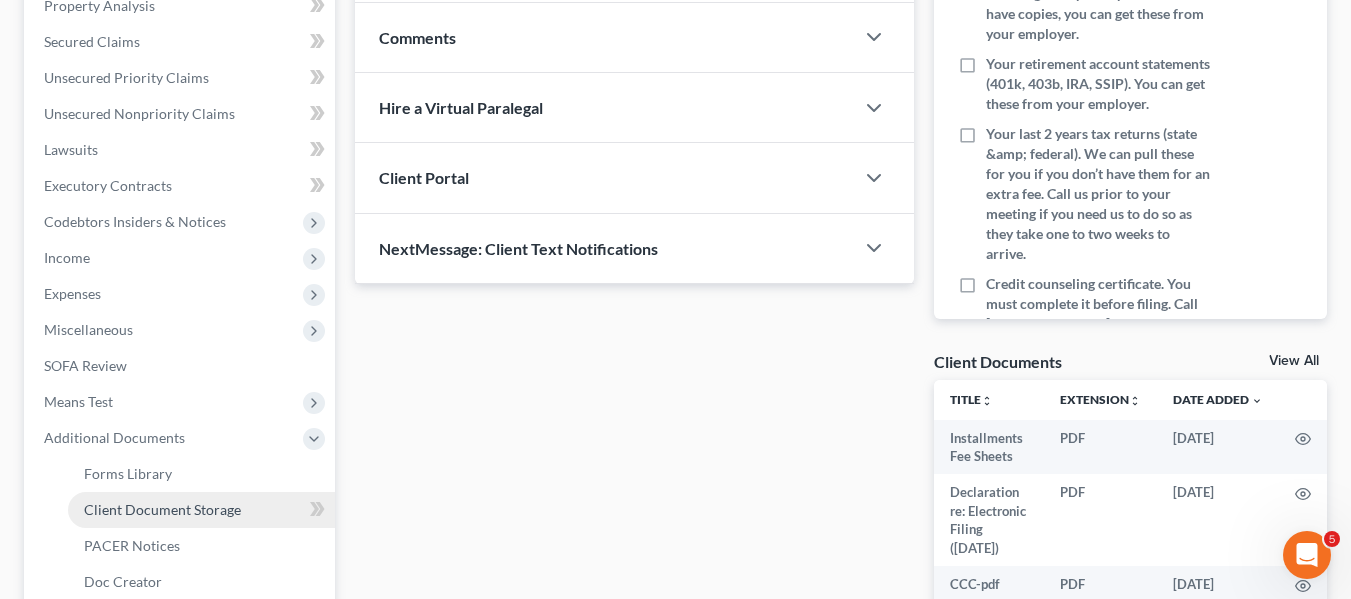 click on "Client Document Storage" at bounding box center [162, 509] 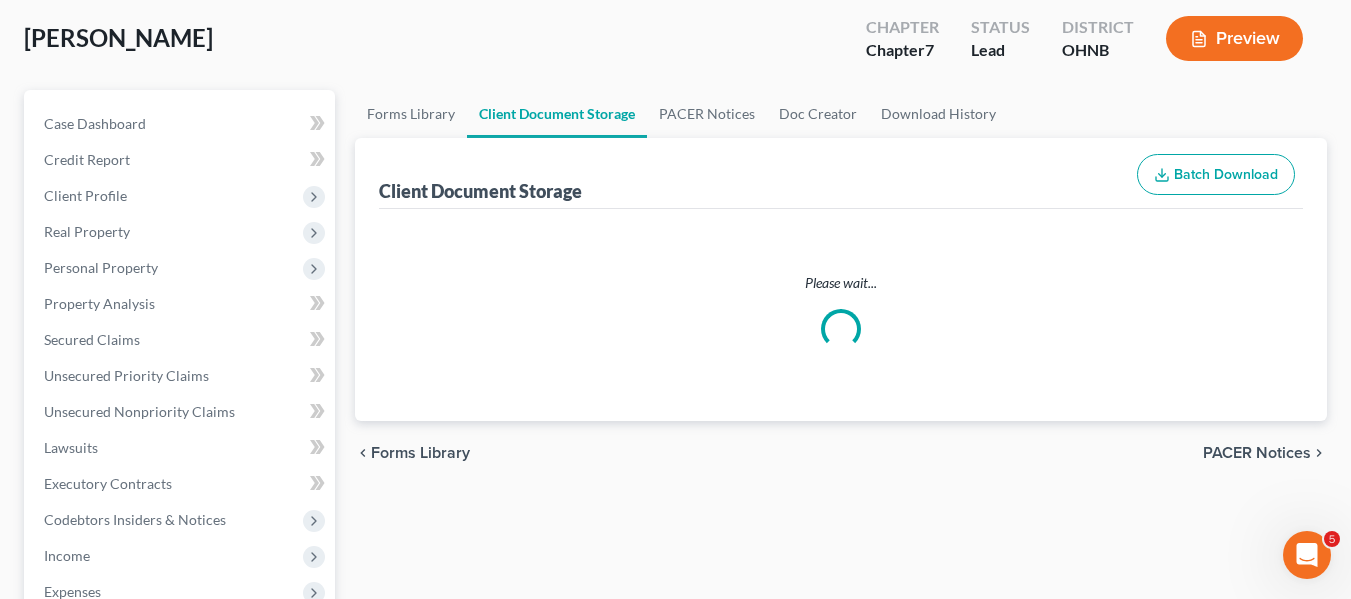 scroll, scrollTop: 0, scrollLeft: 0, axis: both 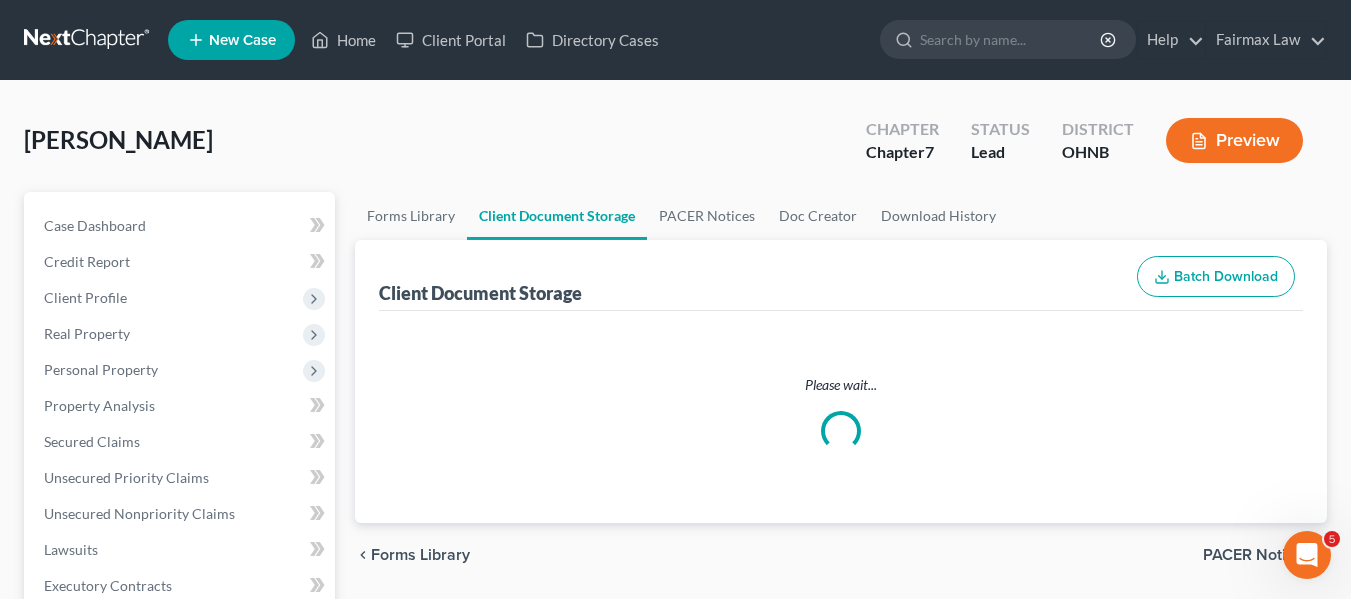select on "5" 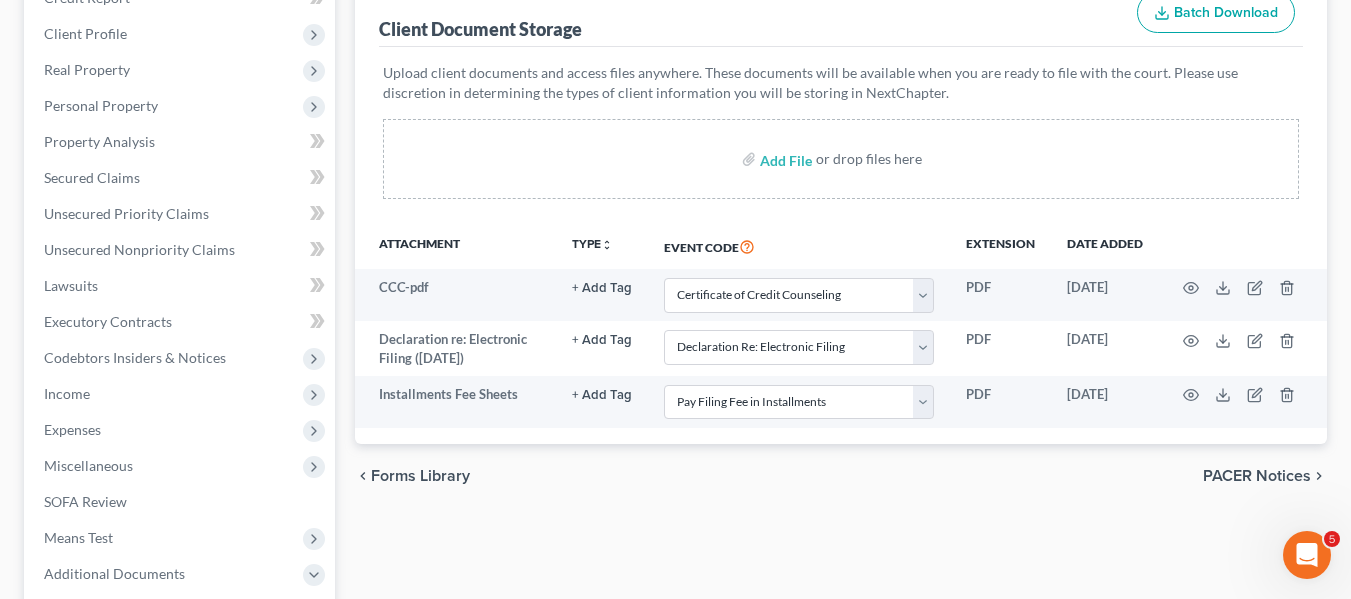 scroll, scrollTop: 300, scrollLeft: 0, axis: vertical 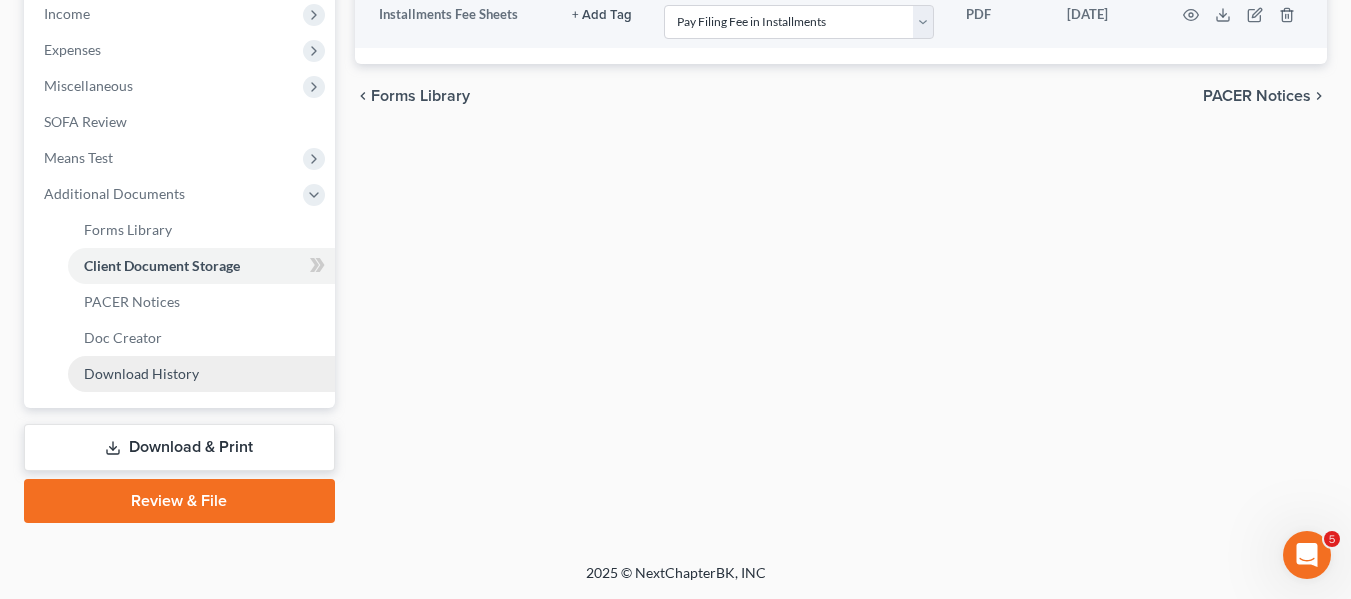 click on "Download History" at bounding box center (141, 373) 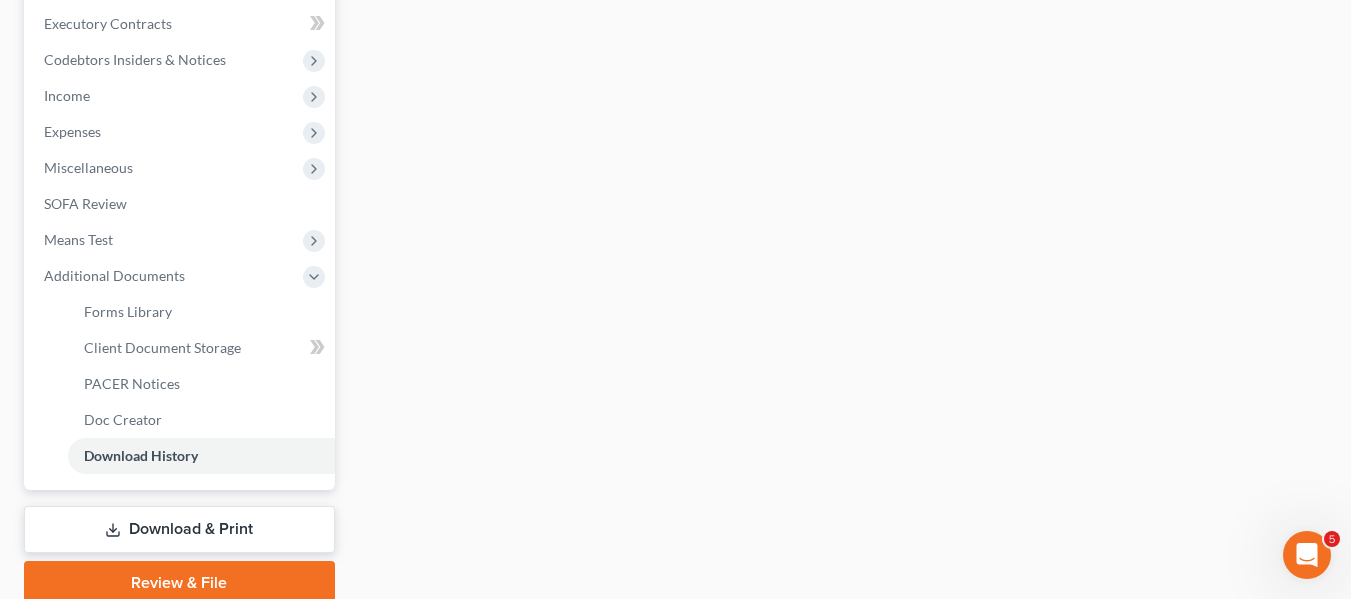 scroll, scrollTop: 644, scrollLeft: 0, axis: vertical 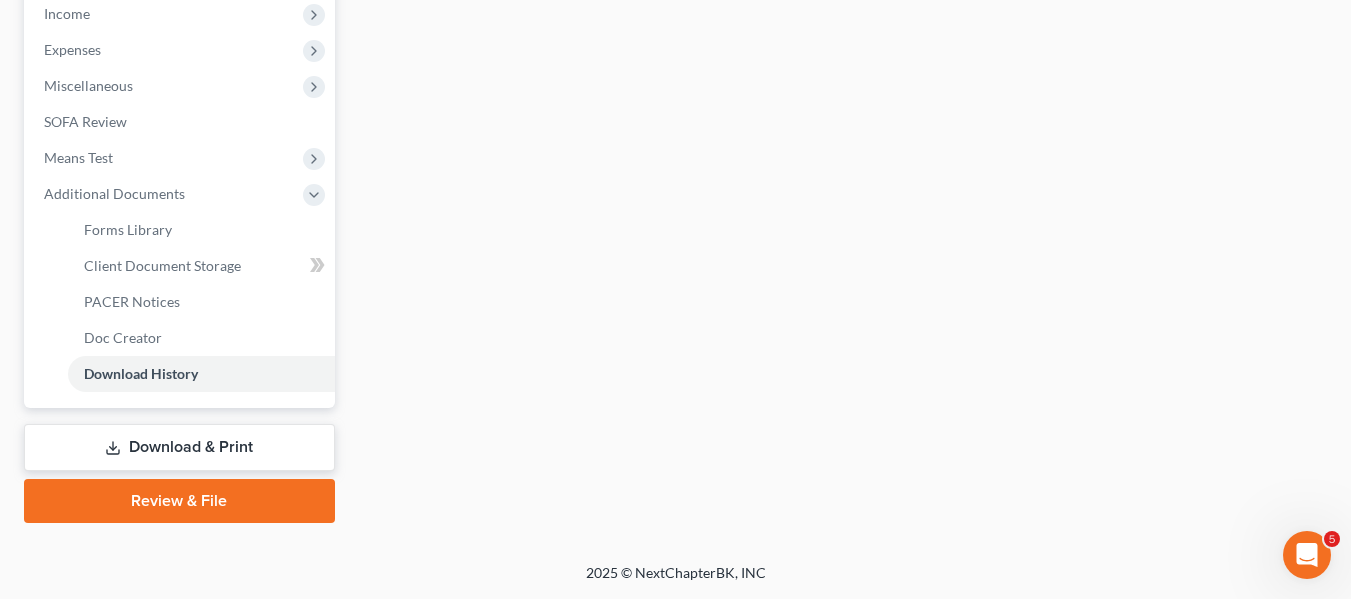 click on "Download & Print" at bounding box center (179, 447) 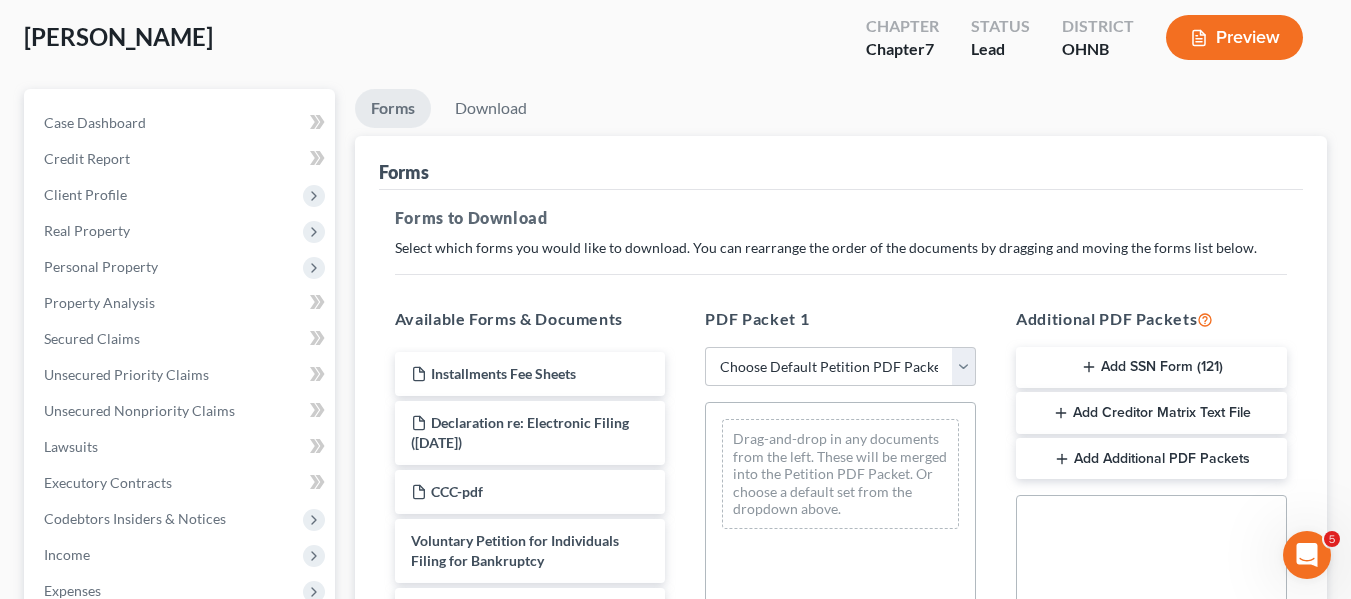 scroll, scrollTop: 200, scrollLeft: 0, axis: vertical 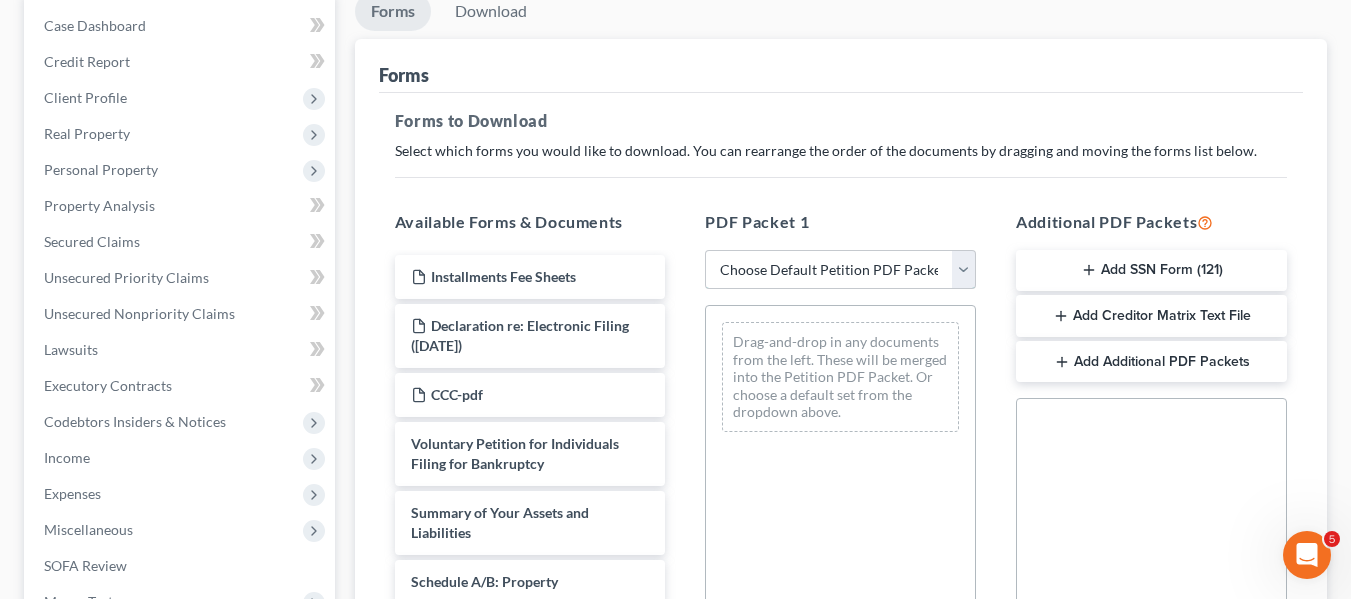 click on "Choose Default Petition PDF Packet Complete Bankruptcy Petition (all forms and schedules) Emergency Filing Forms (Petition and Creditor List Only) Amended Forms Signature Pages Only BOD" at bounding box center (840, 270) 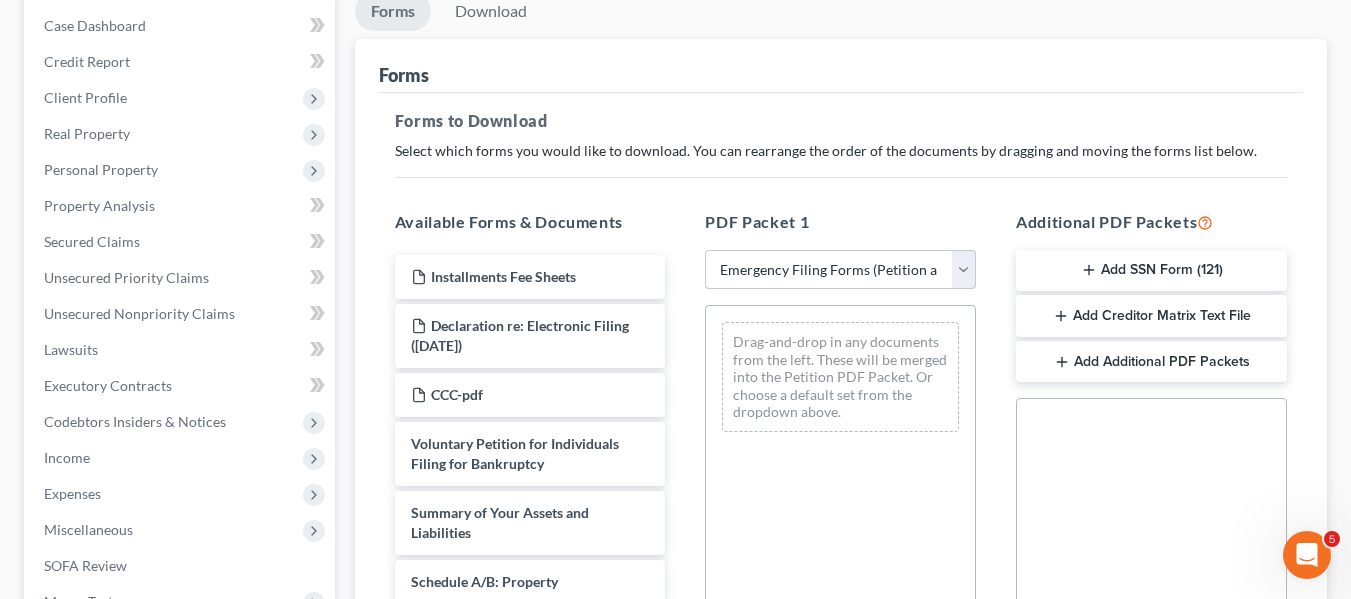 click on "Choose Default Petition PDF Packet Complete Bankruptcy Petition (all forms and schedules) Emergency Filing Forms (Petition and Creditor List Only) Amended Forms Signature Pages Only BOD" at bounding box center [840, 270] 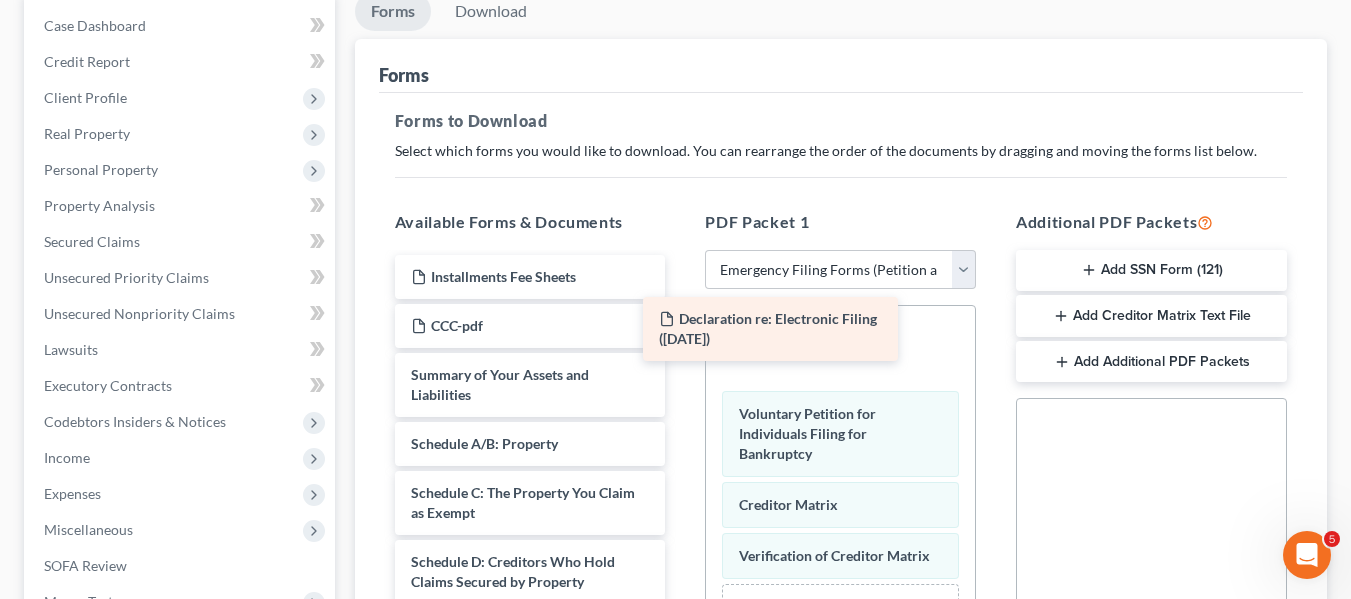 drag, startPoint x: 584, startPoint y: 333, endPoint x: 832, endPoint y: 326, distance: 248.09877 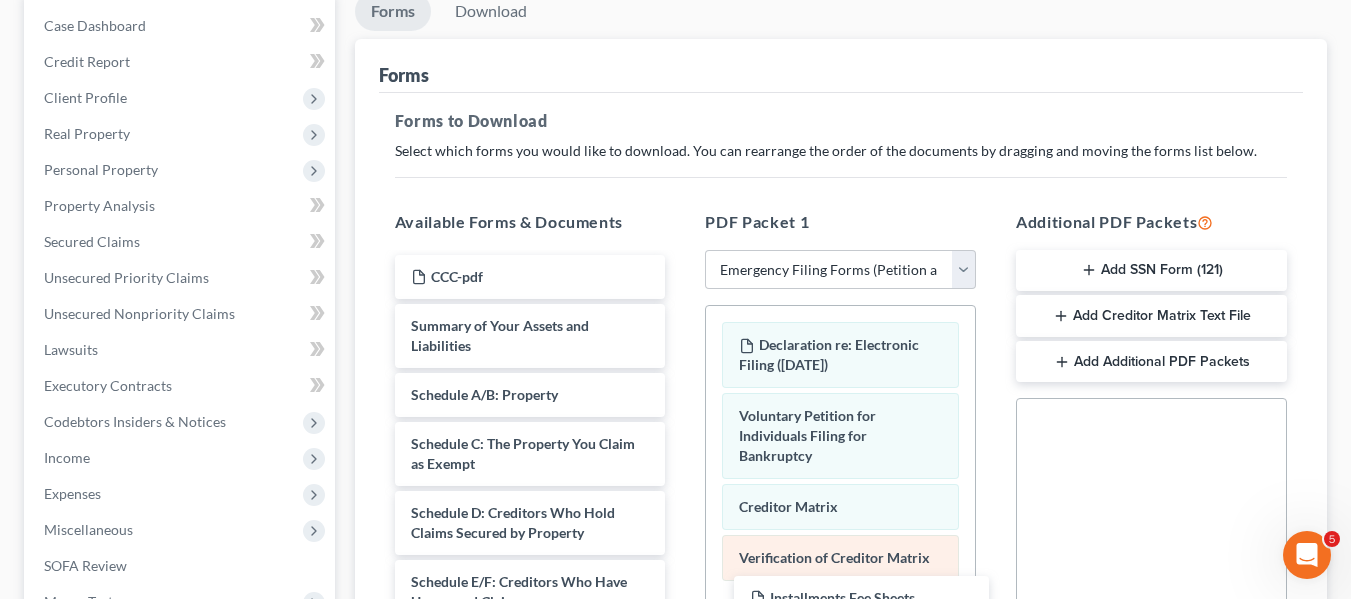 drag, startPoint x: 542, startPoint y: 278, endPoint x: 890, endPoint y: 565, distance: 451.0798 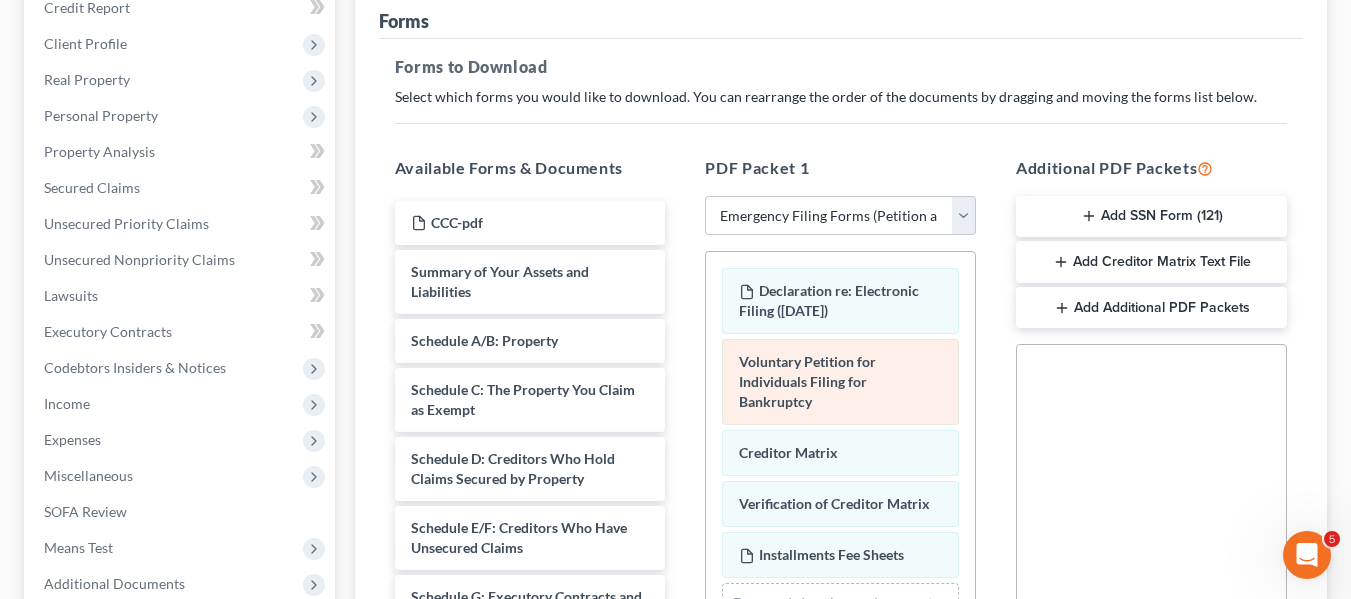 scroll, scrollTop: 300, scrollLeft: 0, axis: vertical 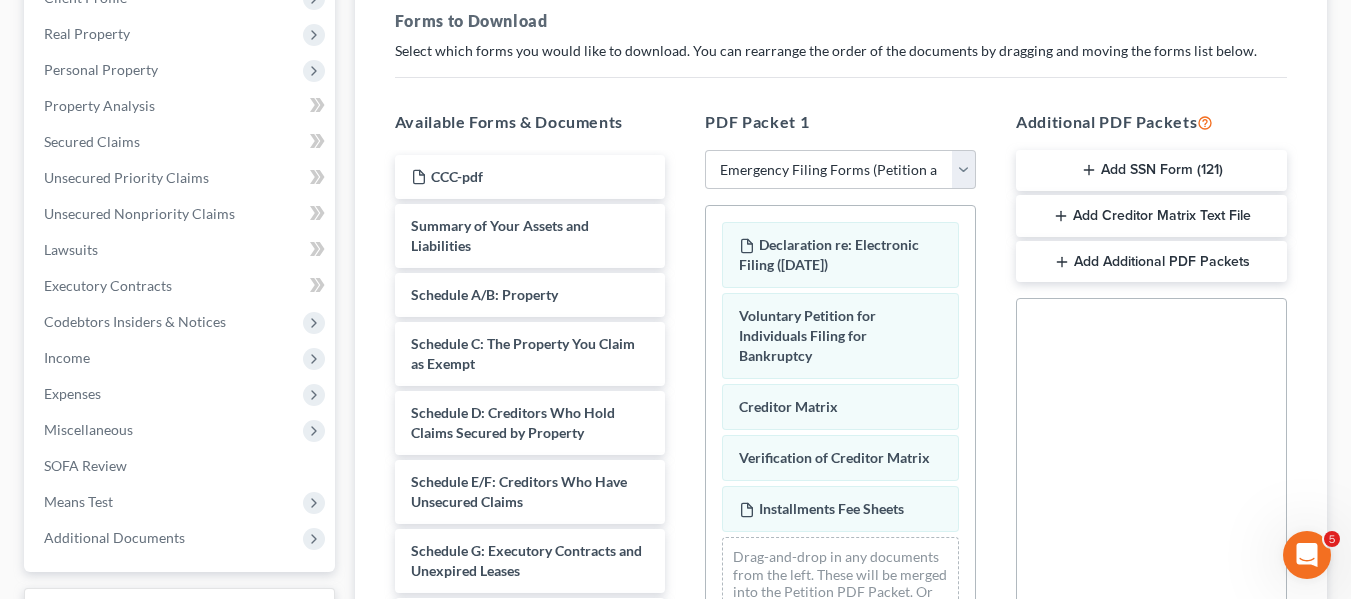 click on "Add SSN Form (121)" at bounding box center [1151, 171] 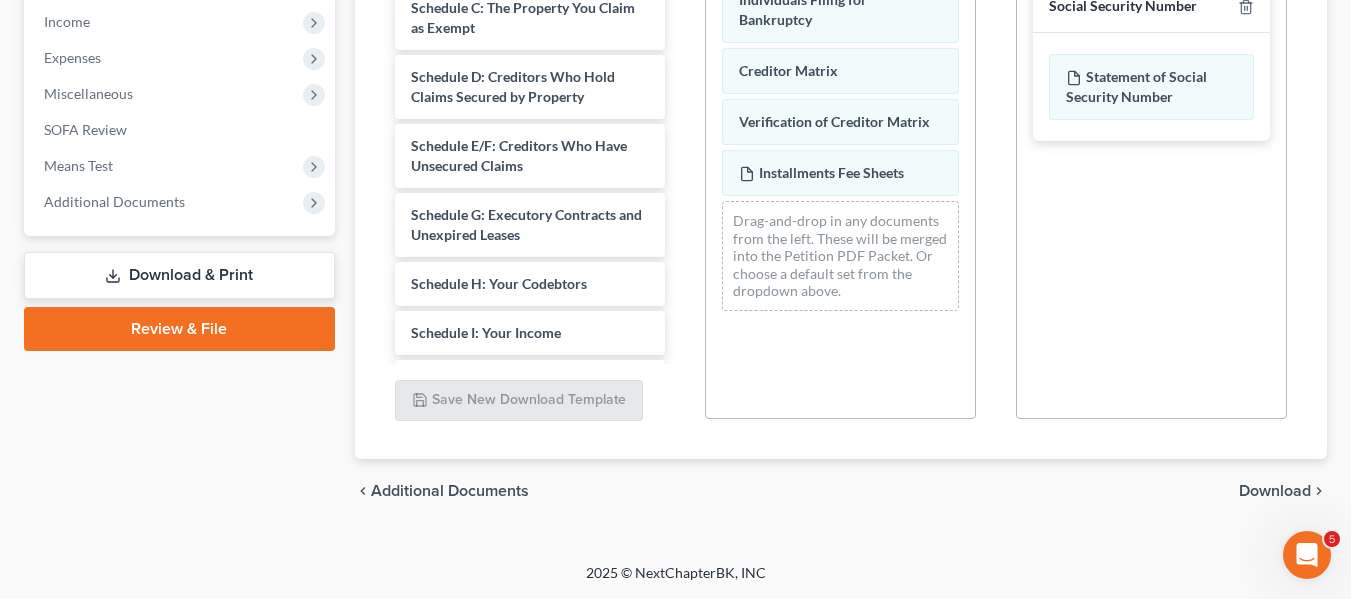 click on "Download" at bounding box center [1275, 491] 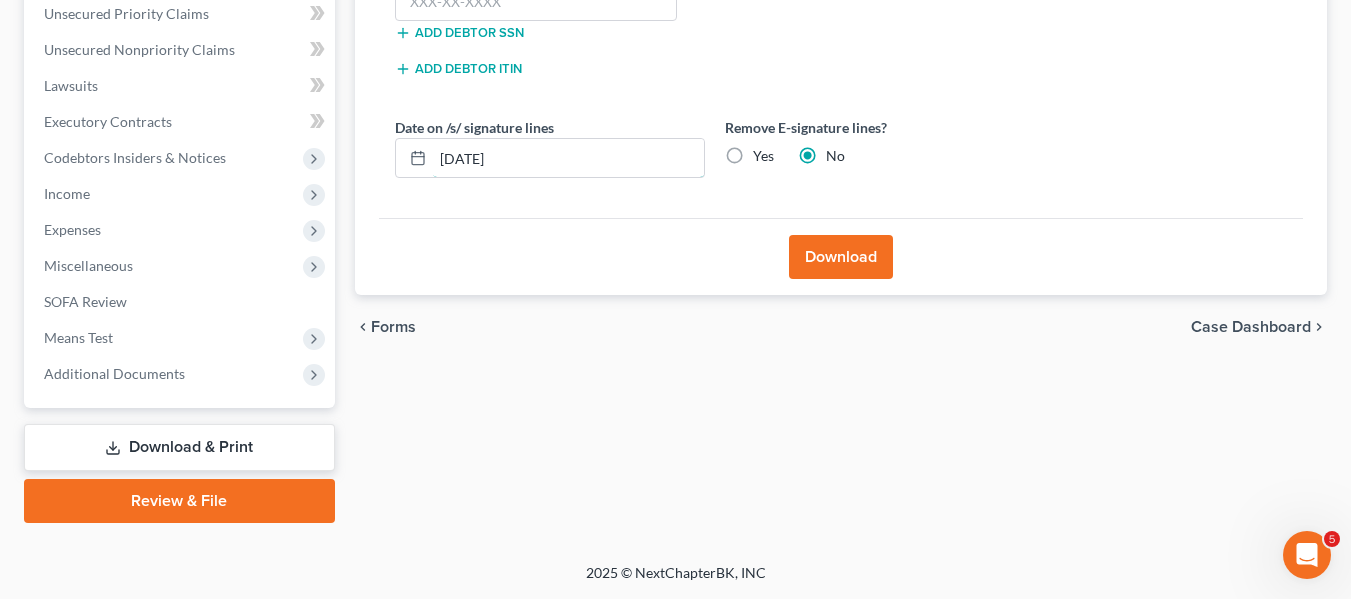 click on "Download Almost There... Complete Required * Fields Debtor Information Debtor Full SSN  *   Add debtor SSN Add debtor ITIN Date on /s/ signature lines         07/10/2025 Remove E-signature lines? Yes No Download" at bounding box center [841, 35] 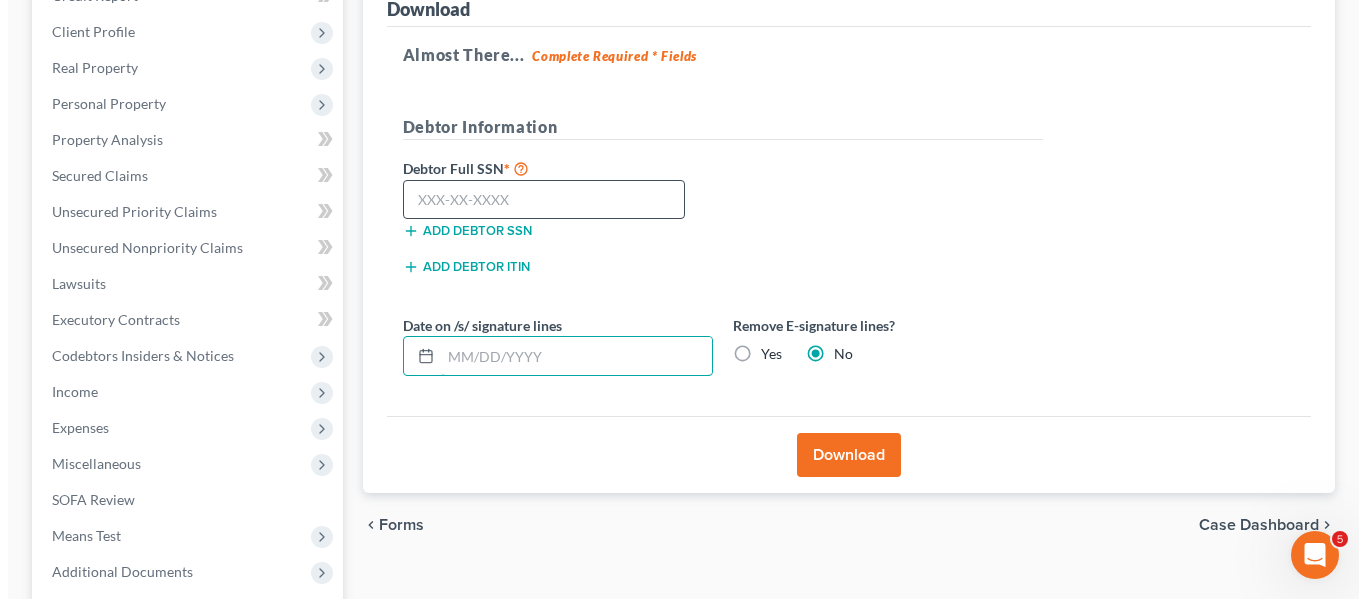 scroll, scrollTop: 264, scrollLeft: 0, axis: vertical 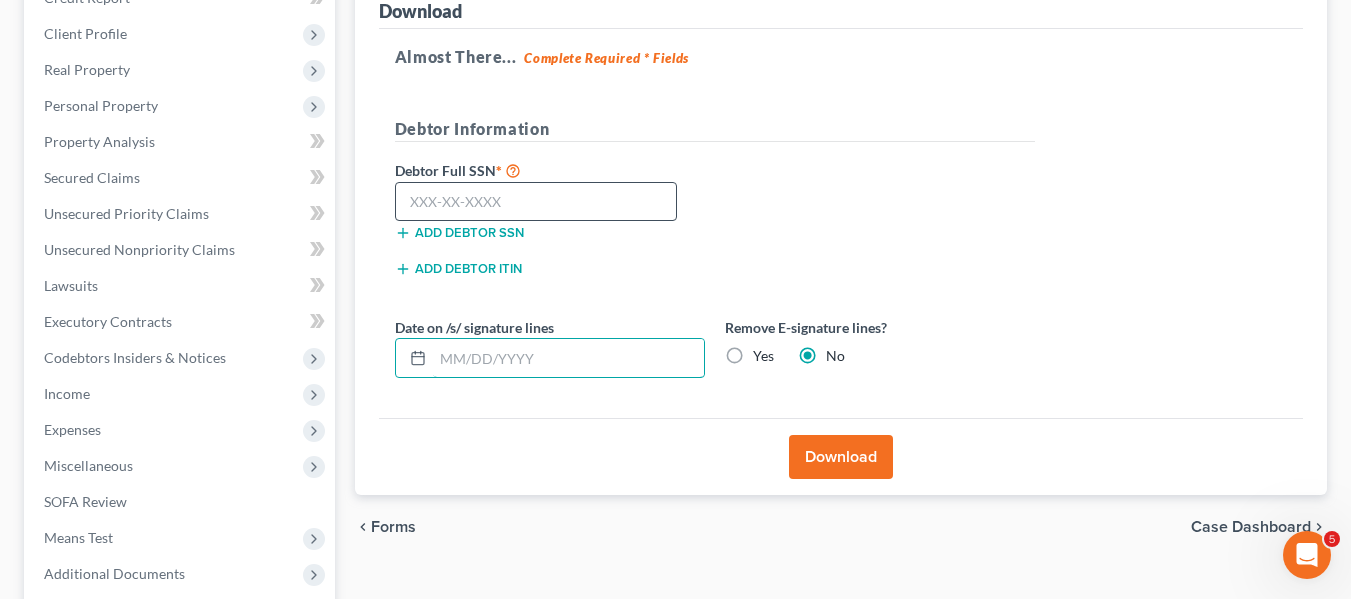 type 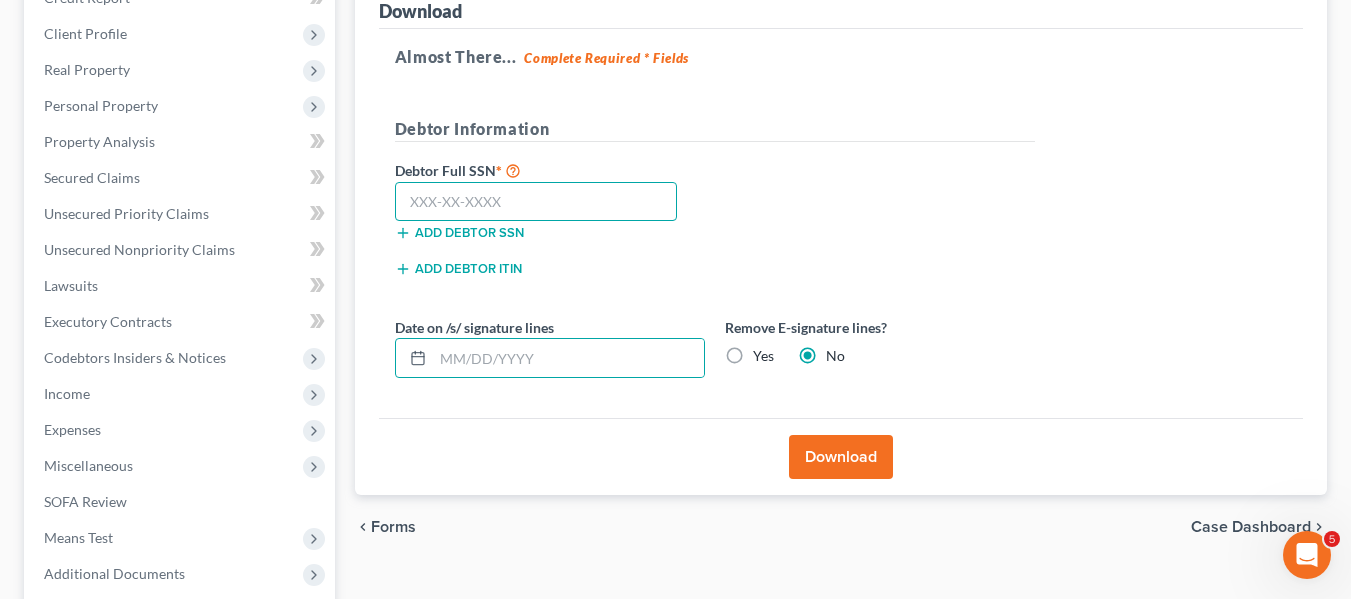 click at bounding box center (536, 202) 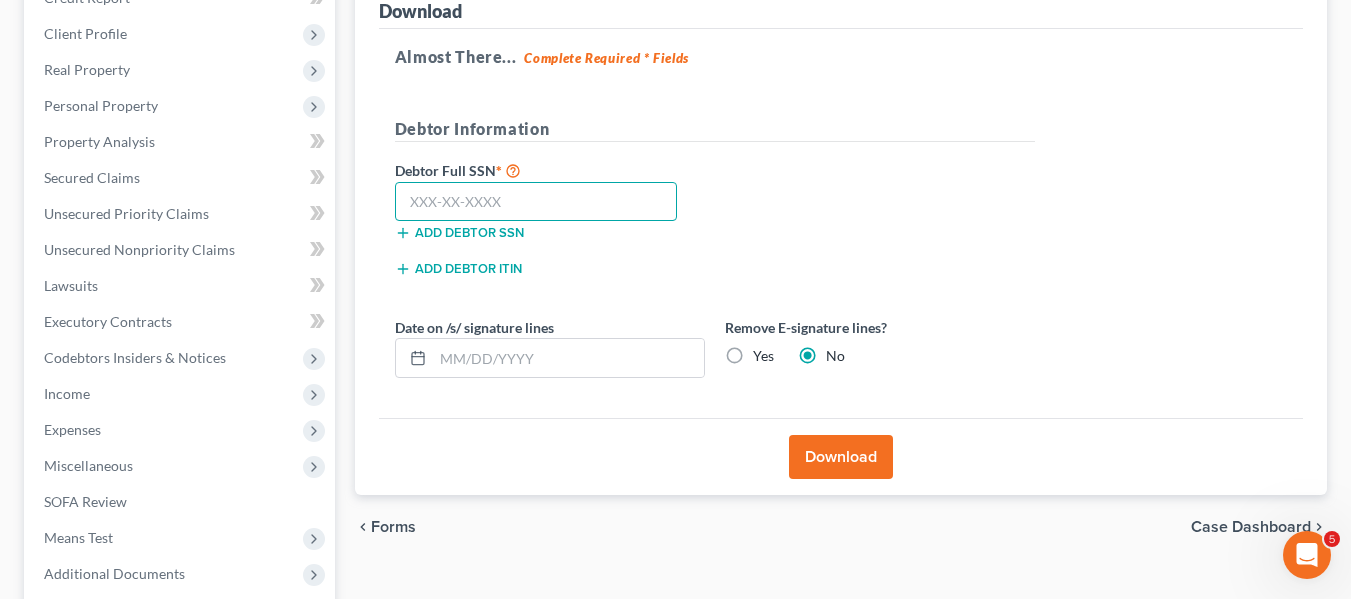 paste on "301-82-1844" 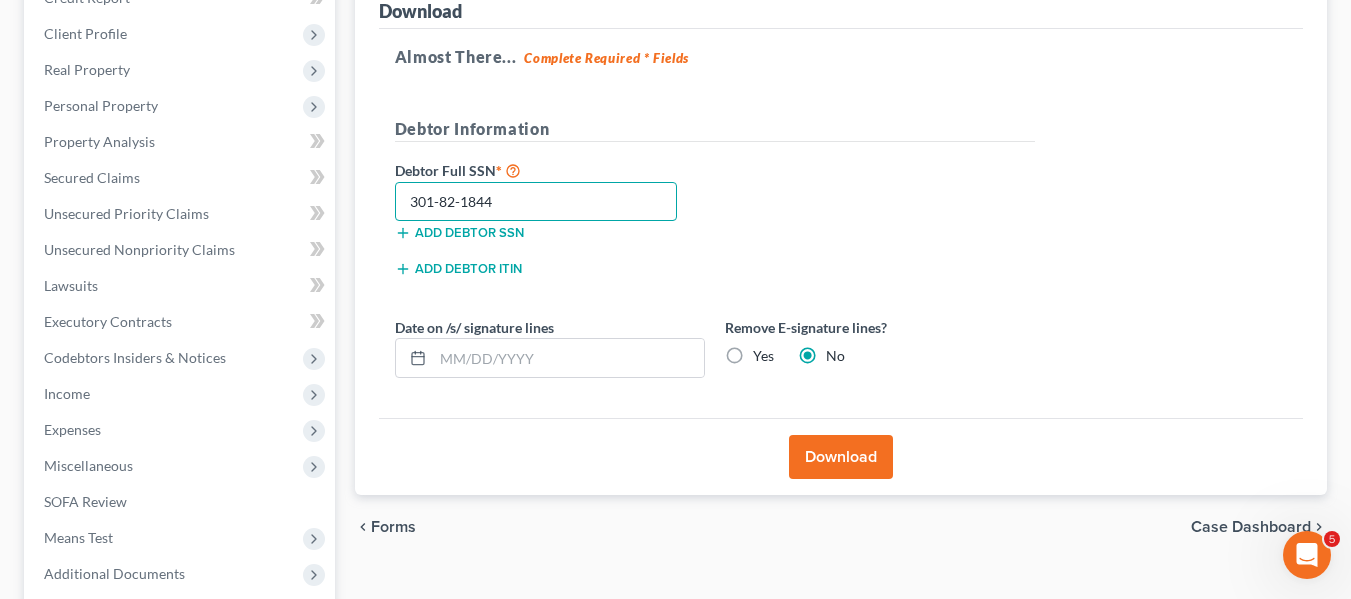 type on "301-82-1844" 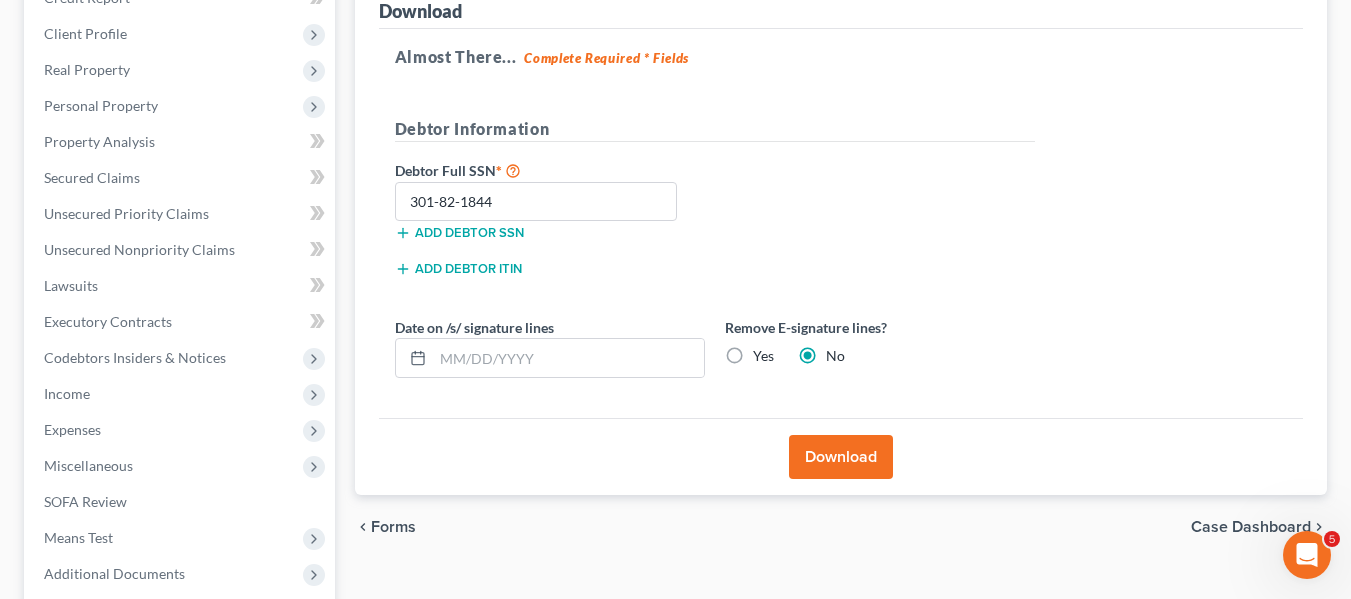 click on "Download" at bounding box center (841, 457) 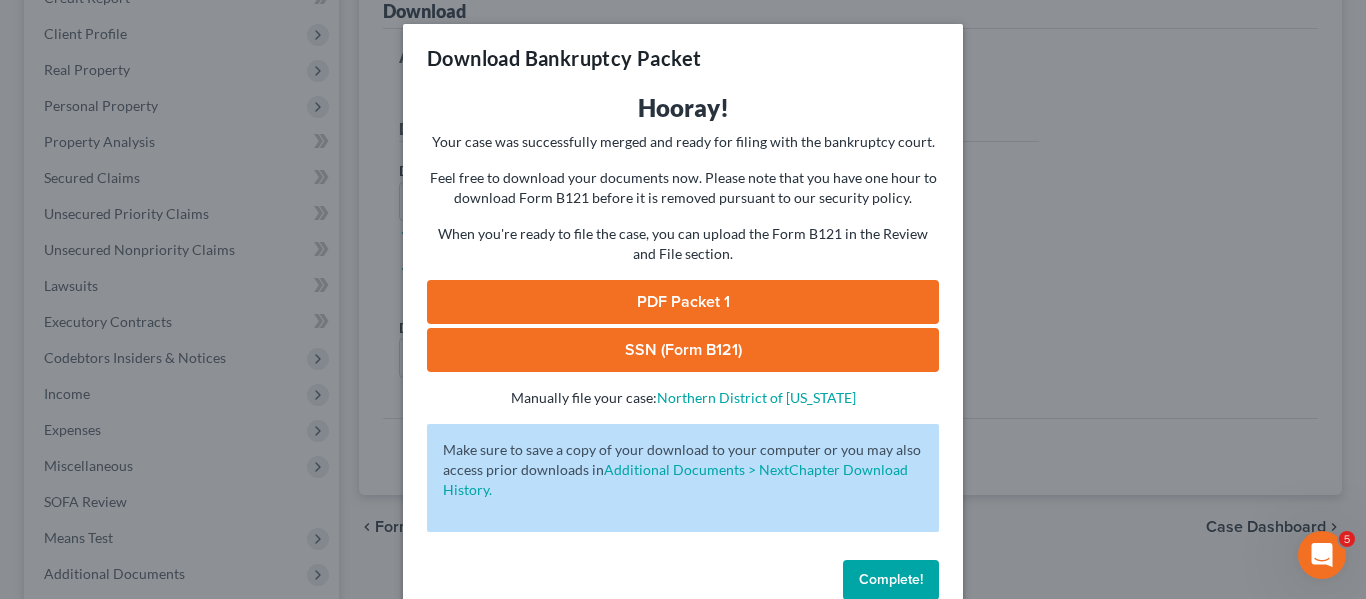 click on "PDF Packet 1" at bounding box center [683, 302] 